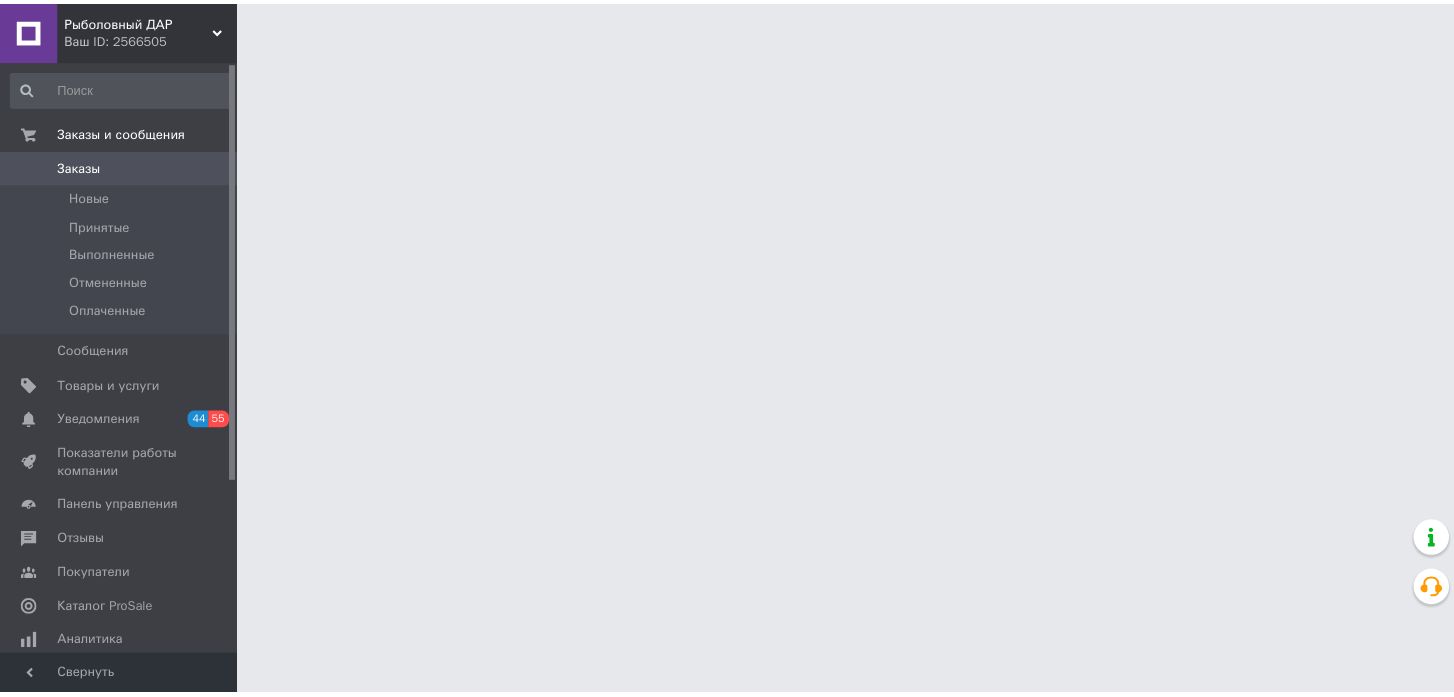 scroll, scrollTop: 0, scrollLeft: 0, axis: both 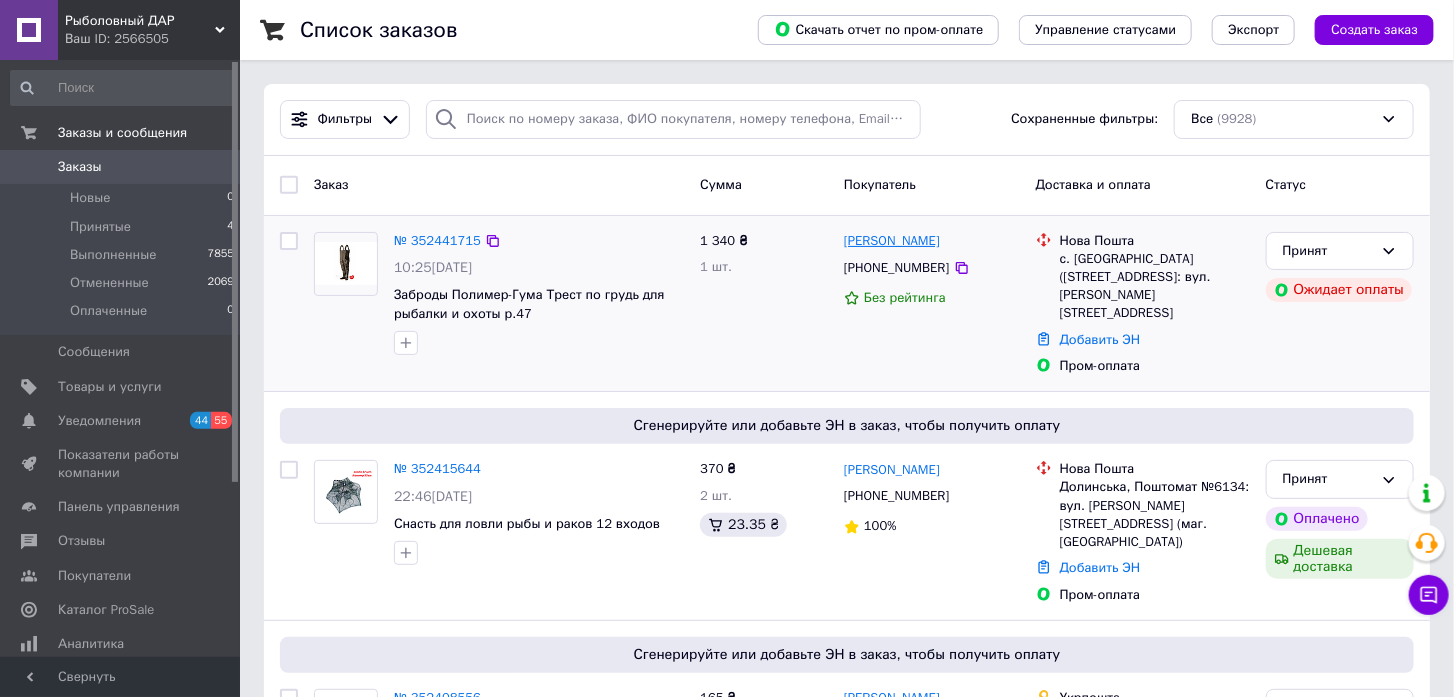 click on "[PERSON_NAME]" at bounding box center (892, 241) 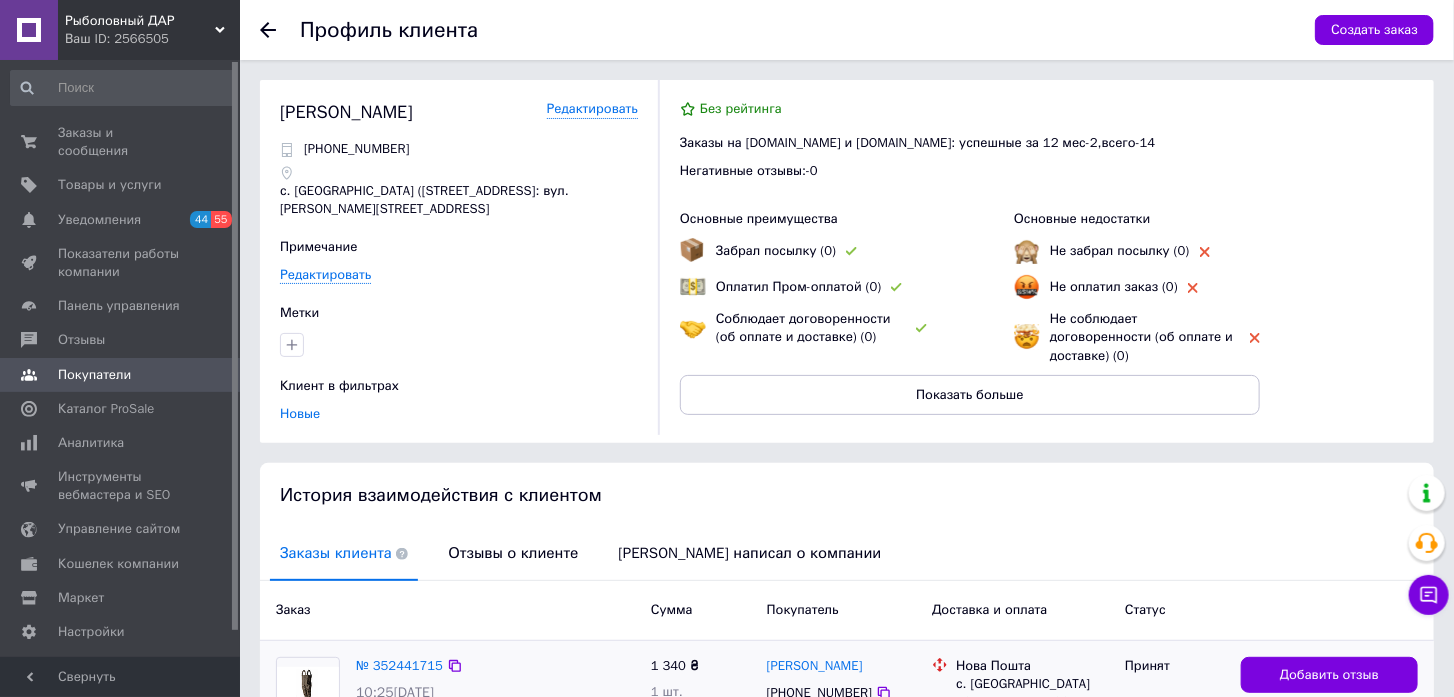 scroll, scrollTop: 155, scrollLeft: 0, axis: vertical 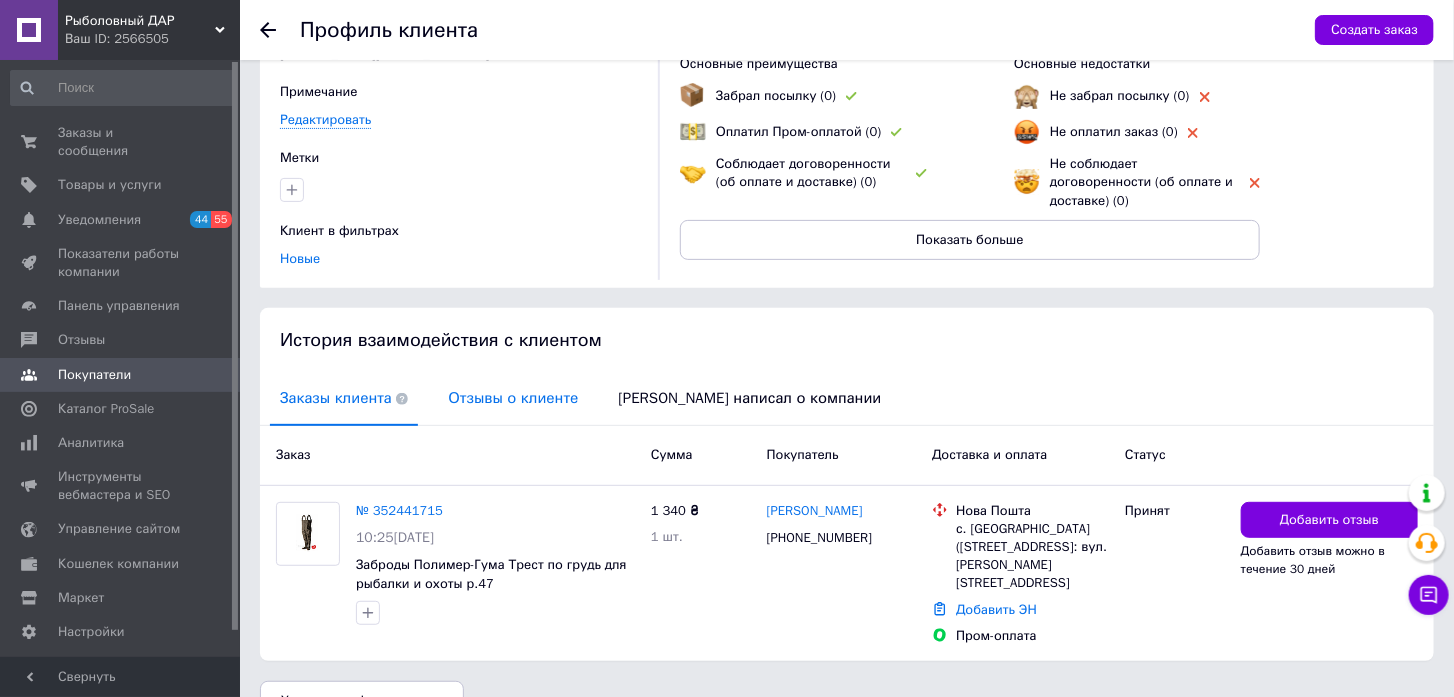 drag, startPoint x: 478, startPoint y: 356, endPoint x: 548, endPoint y: 382, distance: 74.672615 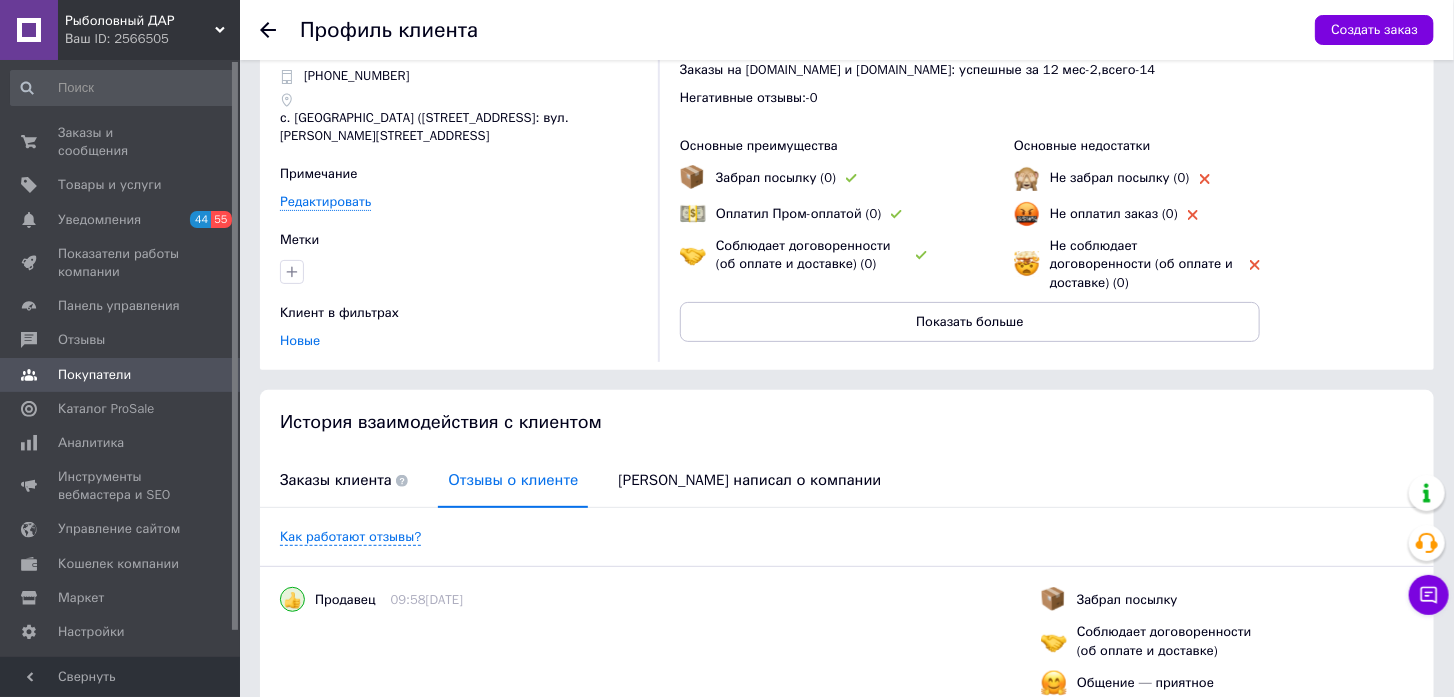 scroll, scrollTop: 0, scrollLeft: 0, axis: both 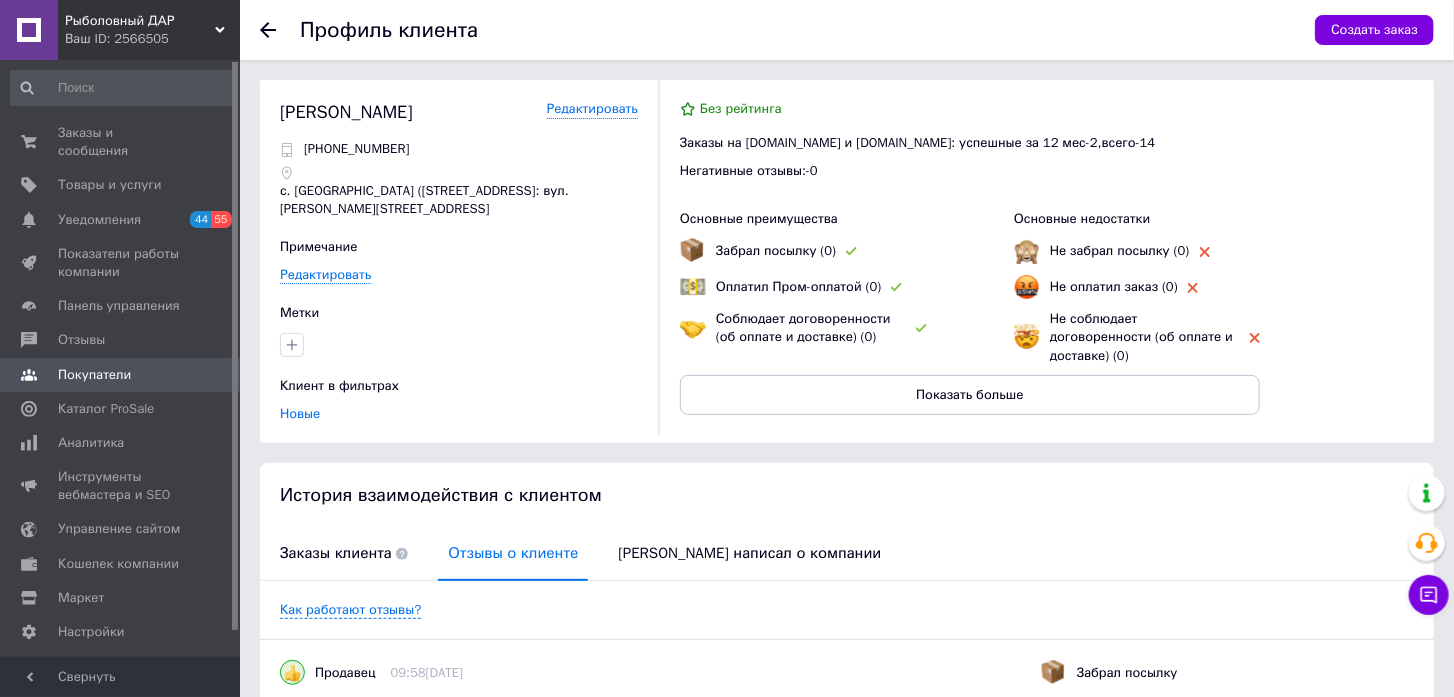 click 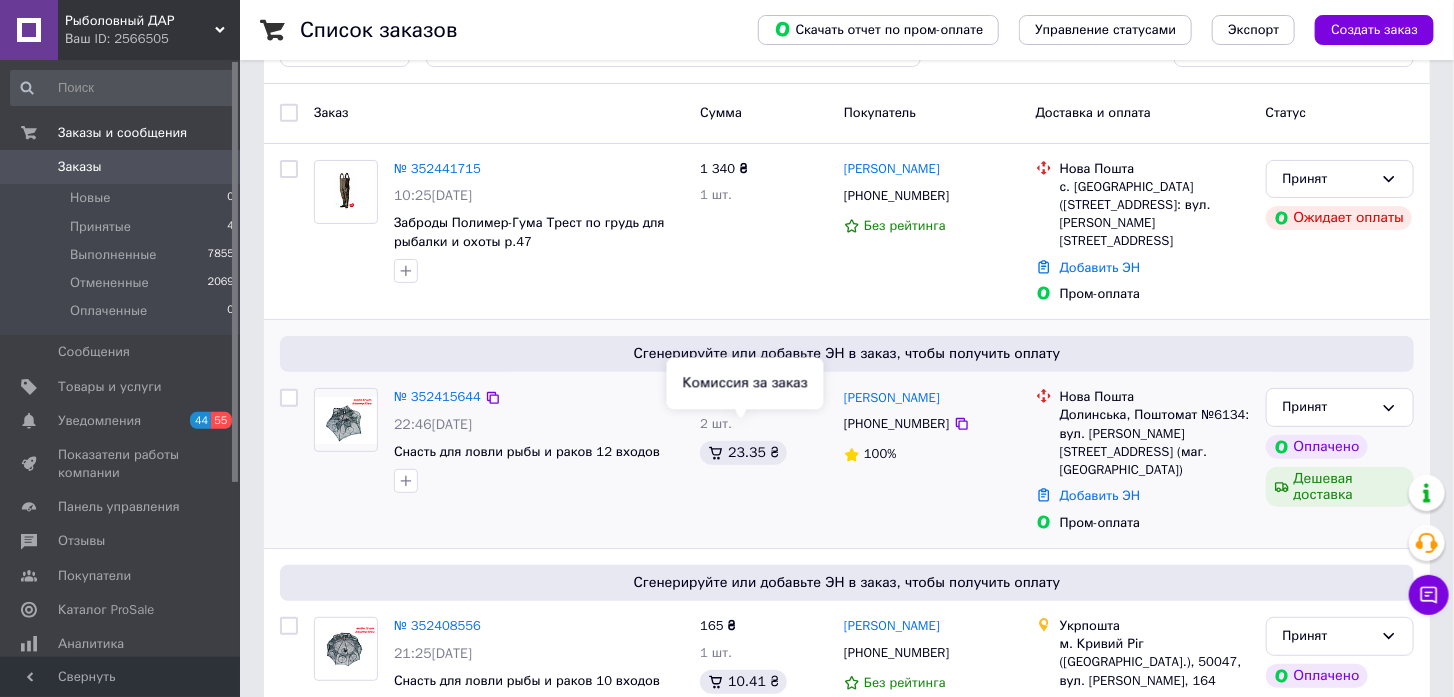 scroll, scrollTop: 111, scrollLeft: 0, axis: vertical 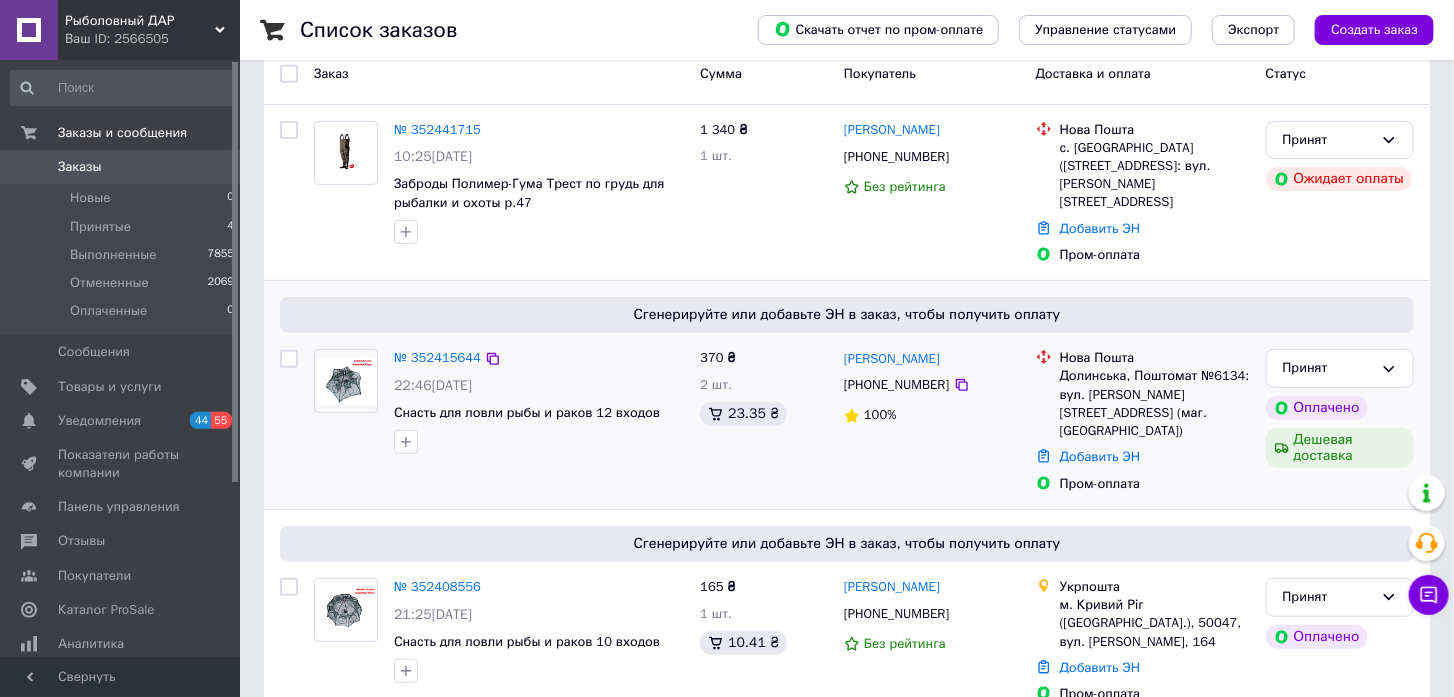 click on "№ 352415644 22:46[DATE] Снасть для ловли рыбы и раков 12 входов" at bounding box center [539, 401] 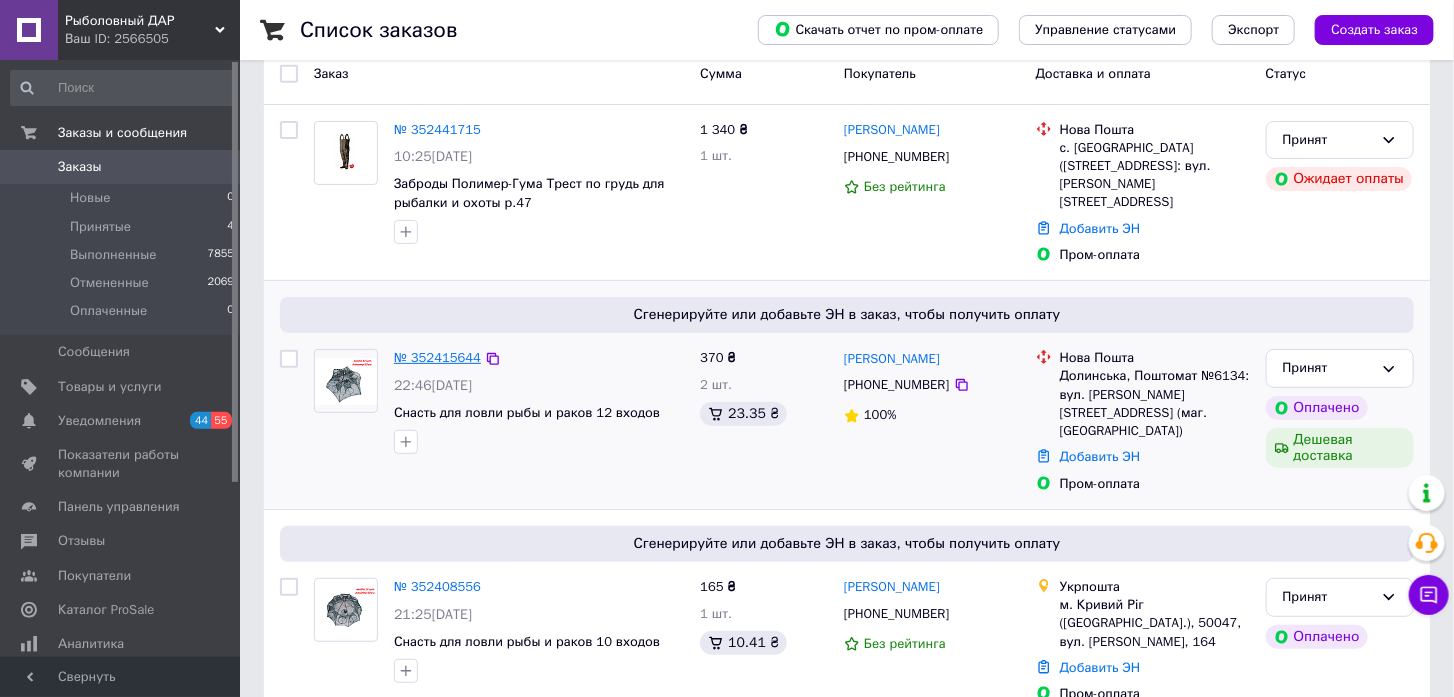 click on "№ 352415644" at bounding box center [437, 357] 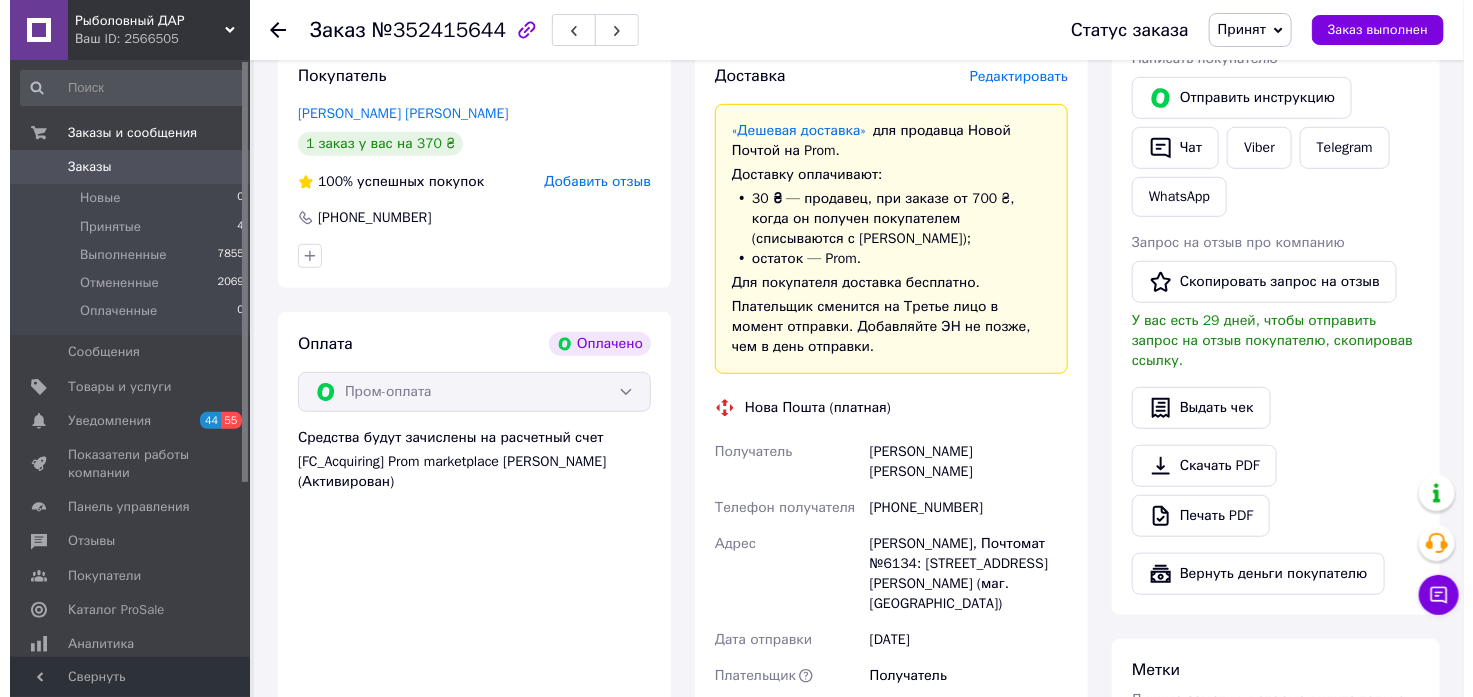 scroll, scrollTop: 333, scrollLeft: 0, axis: vertical 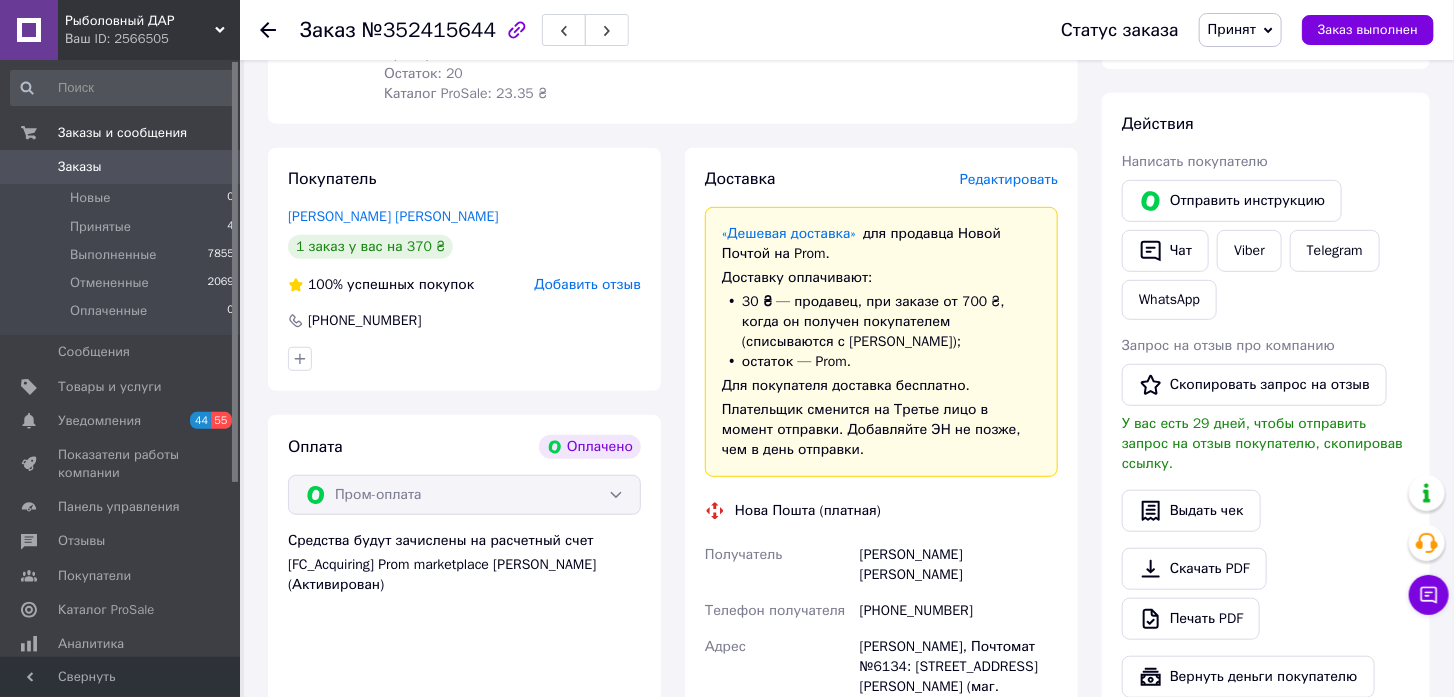 click on "Редактировать" at bounding box center (1009, 179) 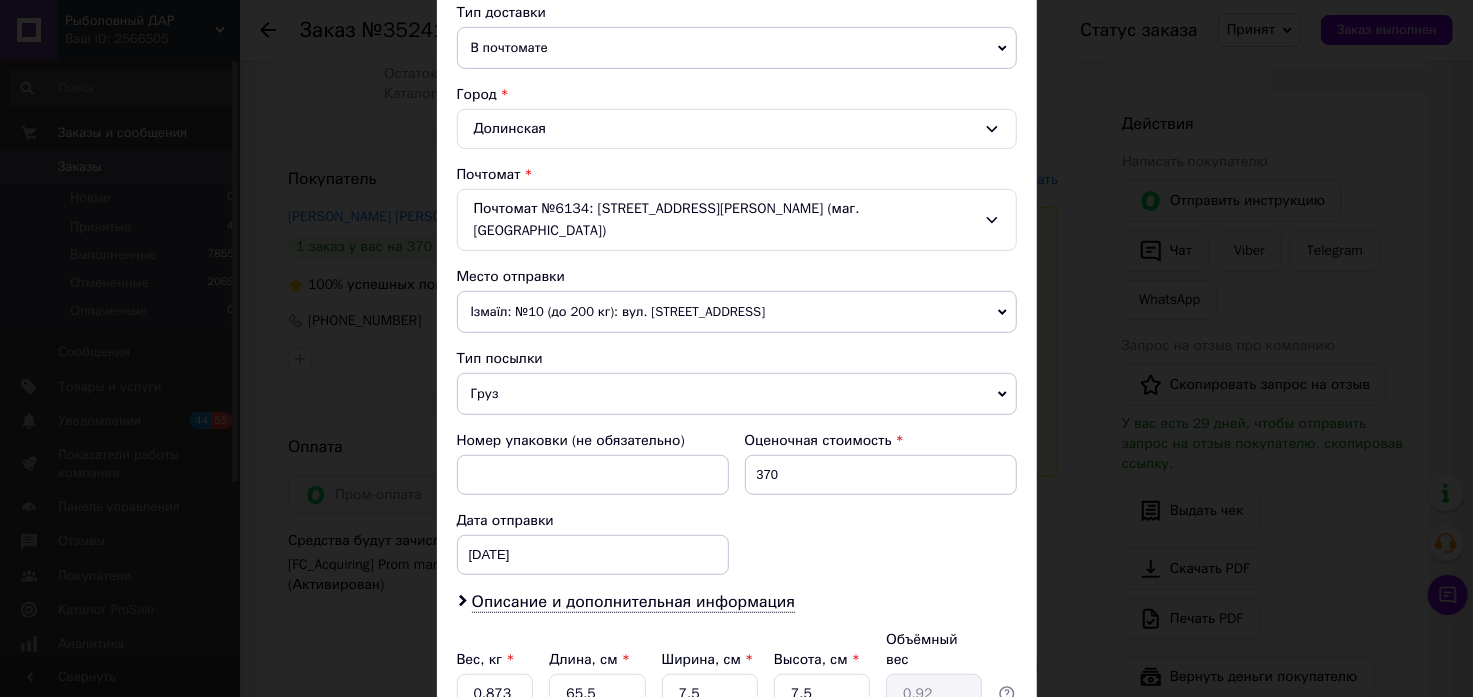 scroll, scrollTop: 333, scrollLeft: 0, axis: vertical 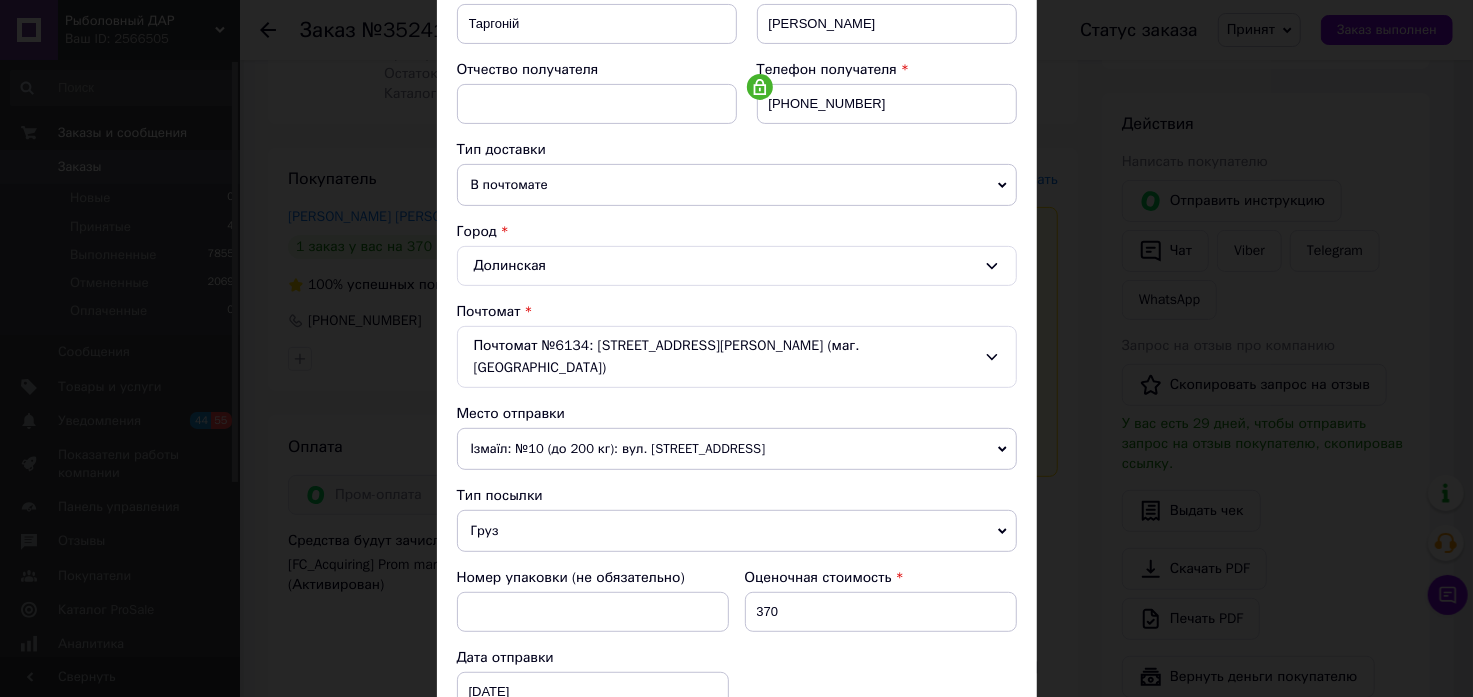 click on "Ізмаїл: №10 (до 200 кг): вул. [STREET_ADDRESS]" at bounding box center (737, 449) 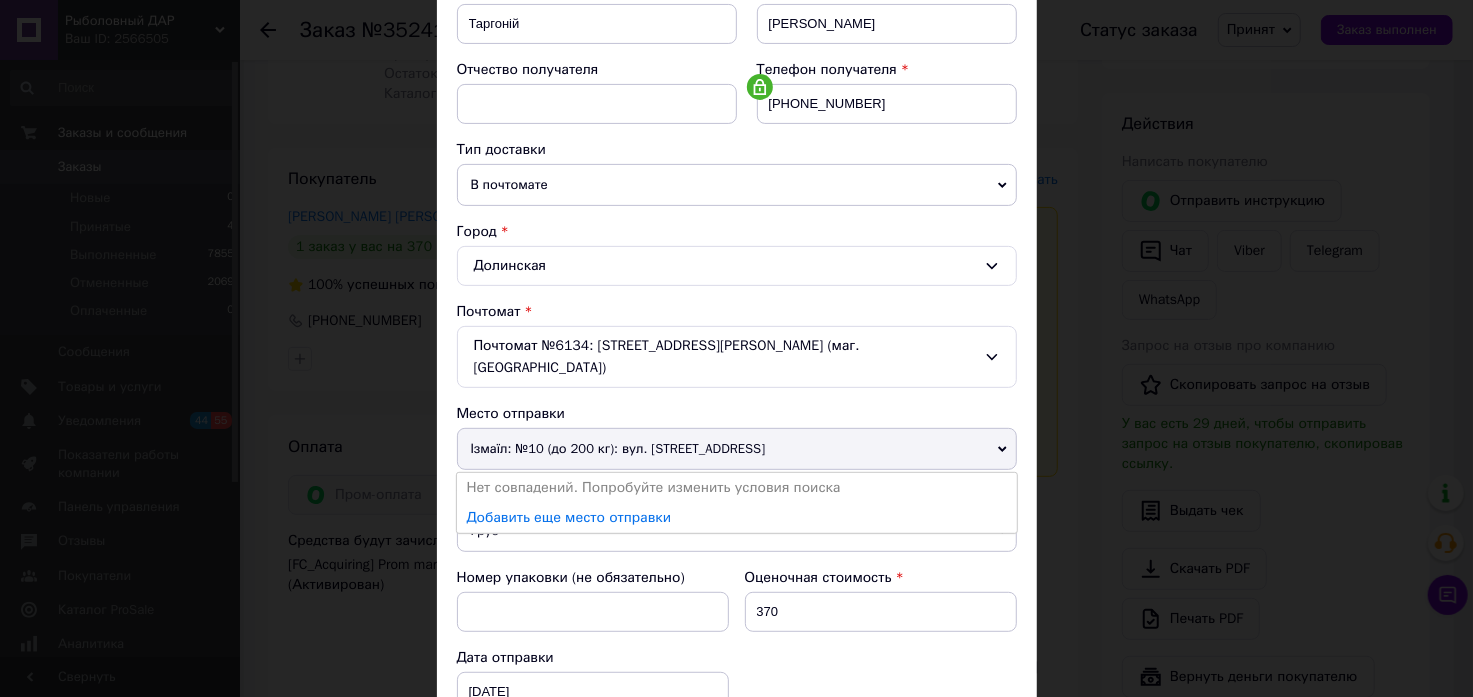 click on "Ізмаїл: №10 (до 200 кг): вул. [STREET_ADDRESS]" at bounding box center [737, 449] 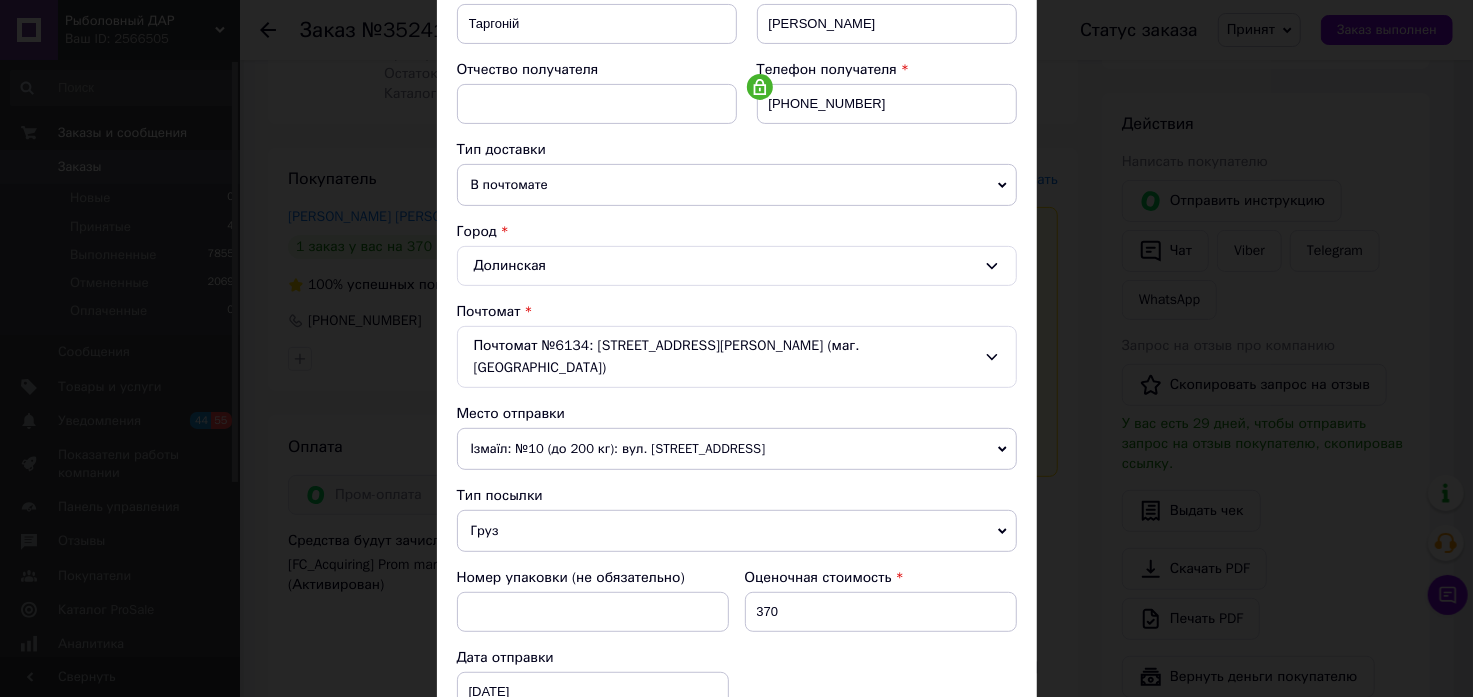 click on "Почтомат №6134: [STREET_ADDRESS][PERSON_NAME] (маг. [GEOGRAPHIC_DATA])" at bounding box center [737, 357] 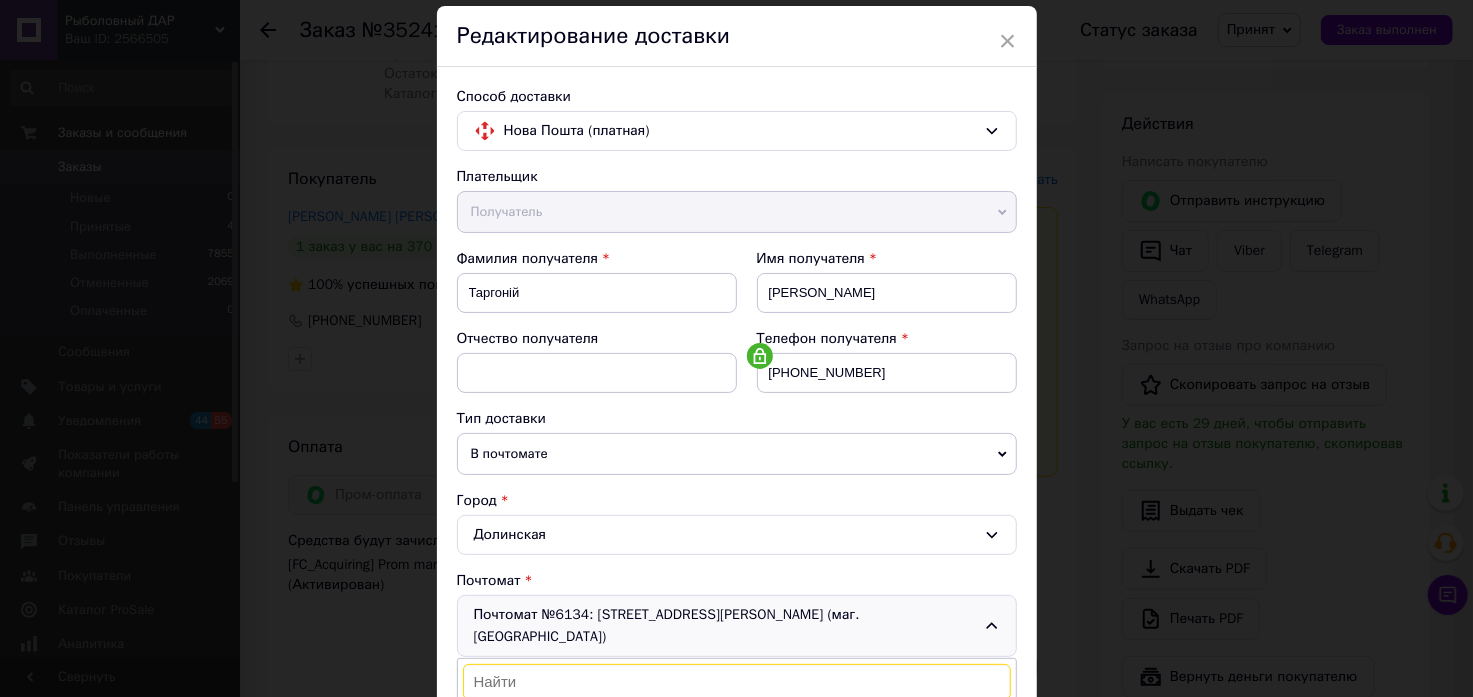 scroll, scrollTop: 222, scrollLeft: 0, axis: vertical 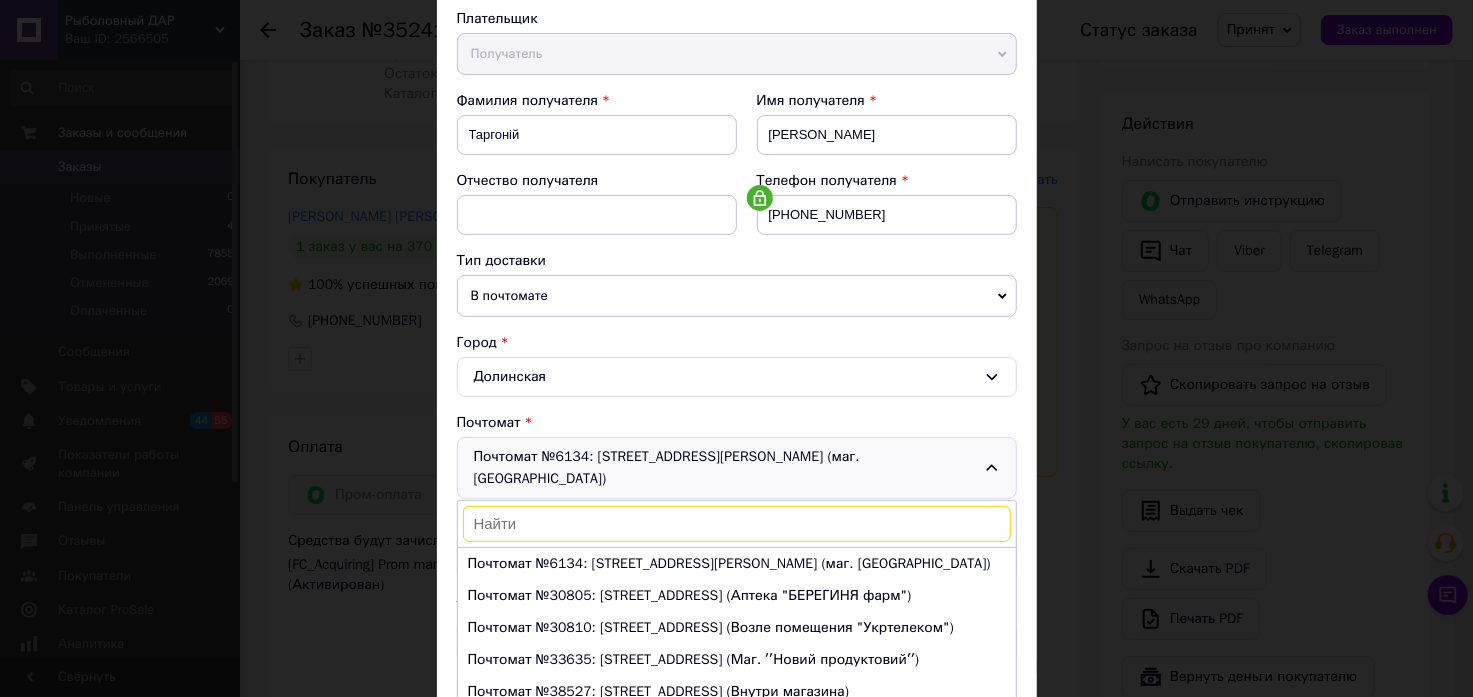 click on "В почтомате" at bounding box center [737, 296] 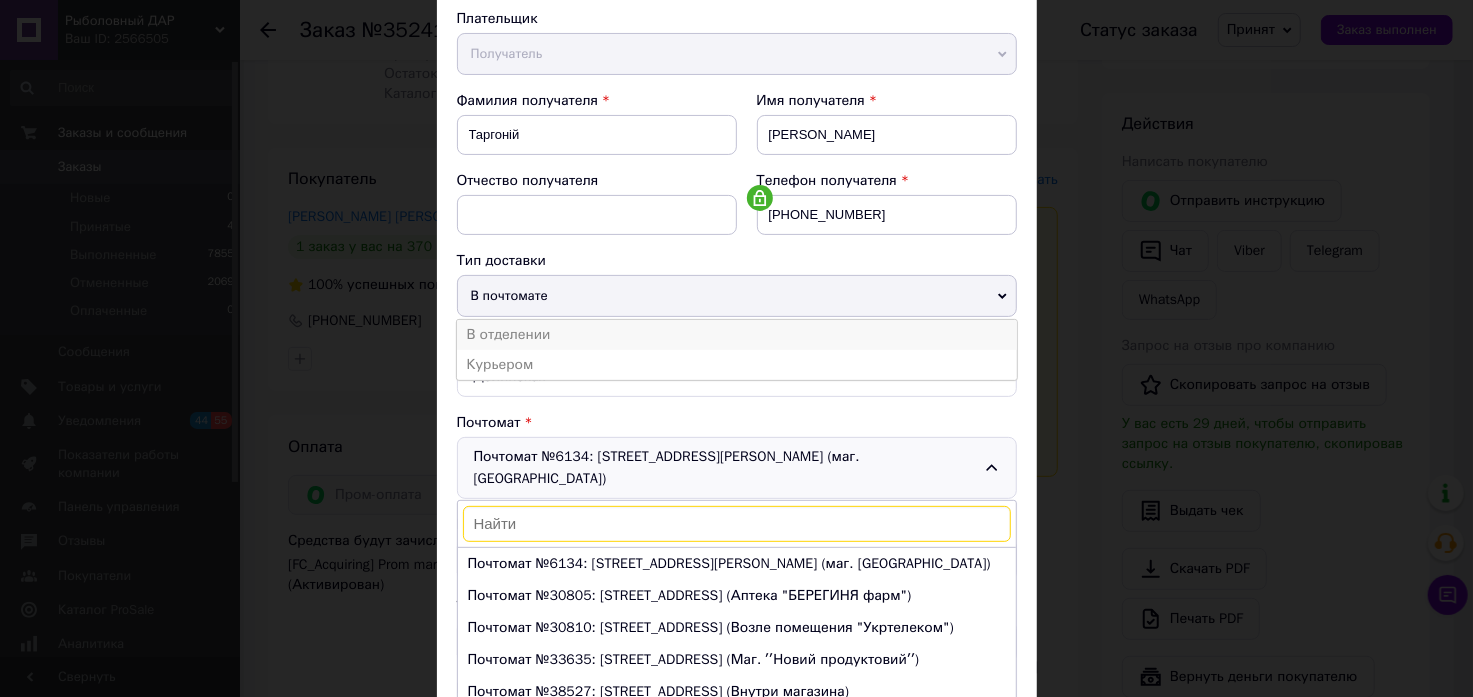 click on "В отделении" at bounding box center (737, 335) 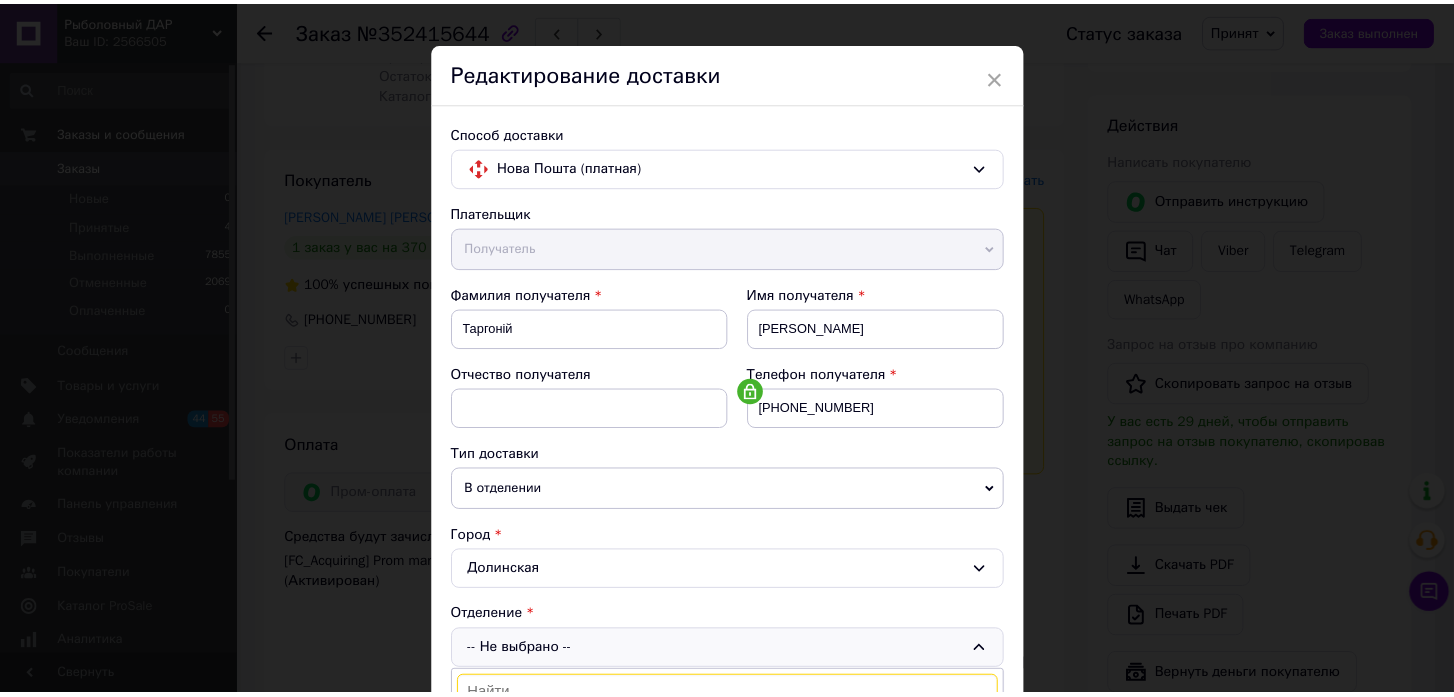 scroll, scrollTop: 0, scrollLeft: 0, axis: both 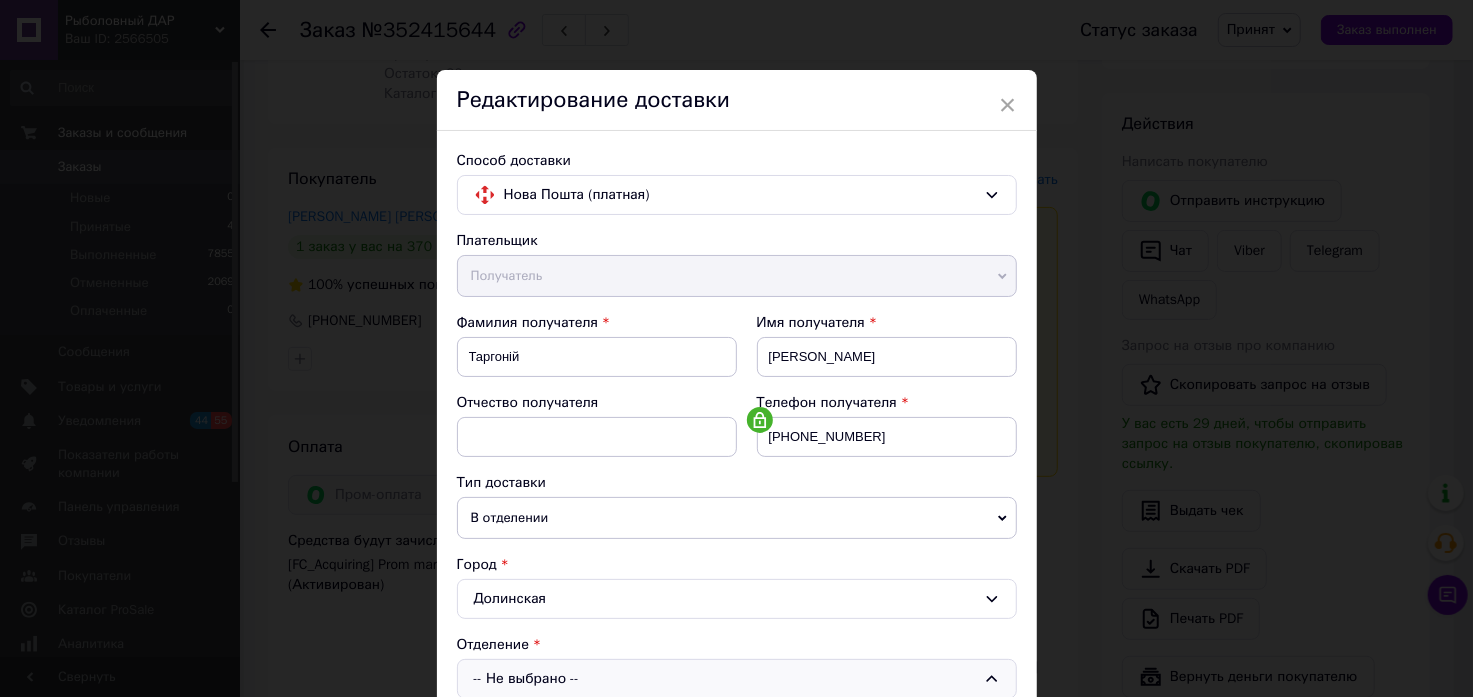 click on "× Редактирование доставки Способ доставки Нова Пошта (платная) Плательщик Получатель Отправитель Фамилия получателя Таргоній Имя получателя [PERSON_NAME] Отчество получателя Телефон получателя [PHONE_NUMBER] Тип доставки В отделении Курьером В почтомате Город [PERSON_NAME] Отделение -- Не выбрано -- №1: [STREET_ADDRESS]: (до 30 кг на одно место) [STREET_ADDRESS][PERSON_NAME] Пункт №51187 (до 10 кг): [STREET_ADDRESS] (маг. "ЖУК") Место отправки Ізмаїл: №10 (до 200 кг): вул. Придунайська, 90 Нет совпадений. Попробуйте изменить условия поиска Добавить еще место отправки" at bounding box center [737, 674] 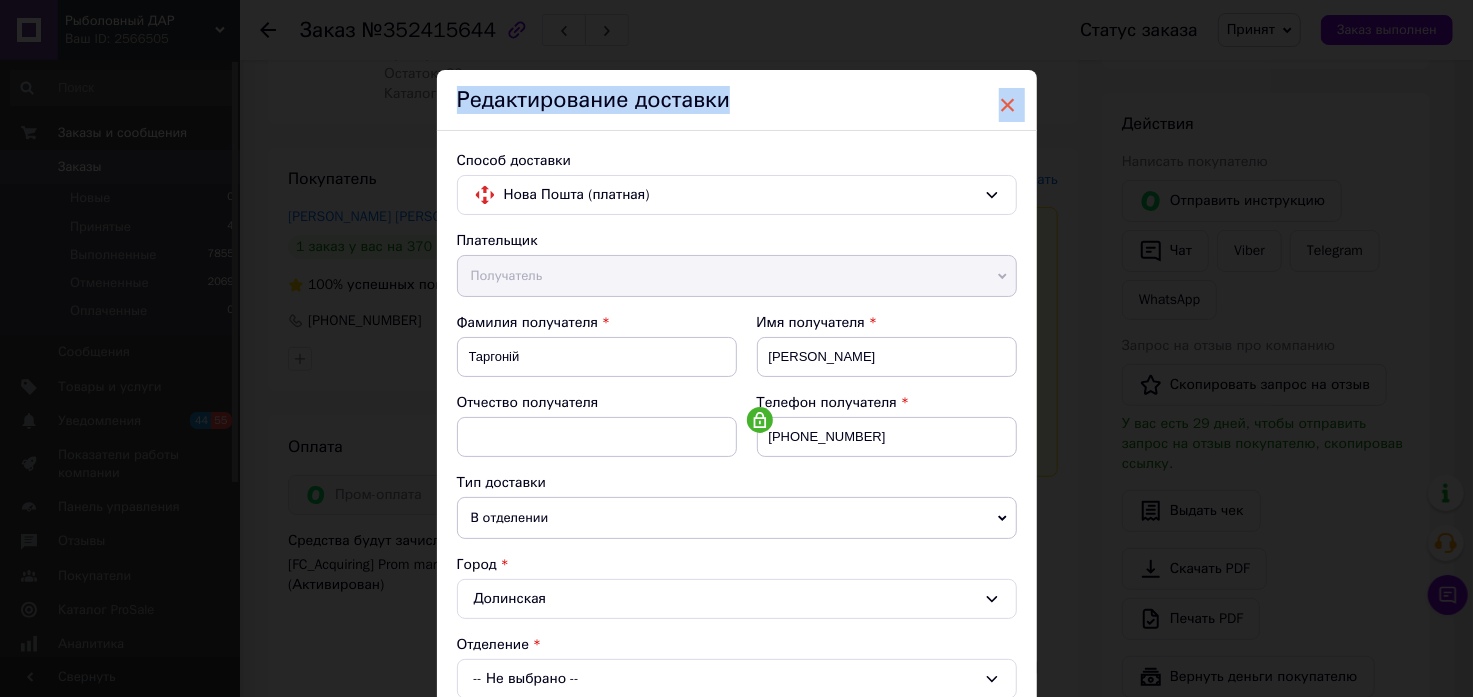 click on "×" at bounding box center (1008, 105) 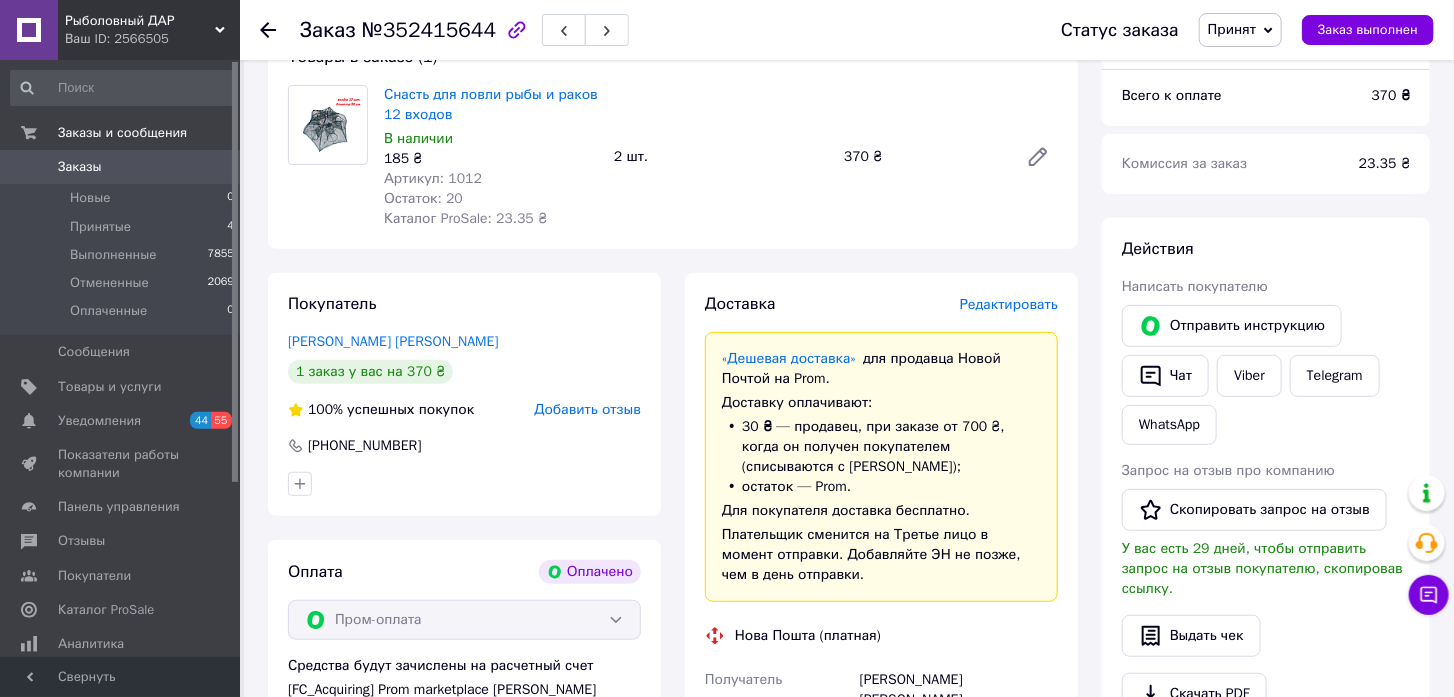 scroll, scrollTop: 0, scrollLeft: 0, axis: both 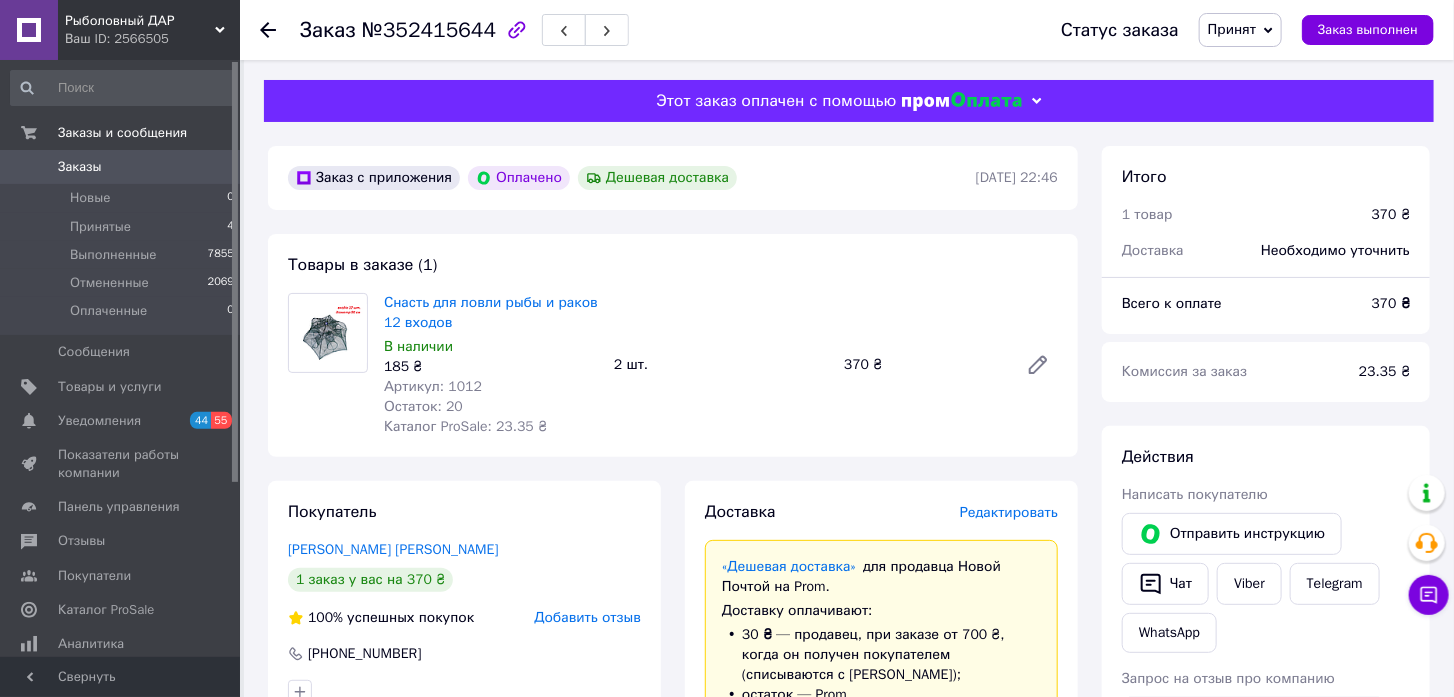 click 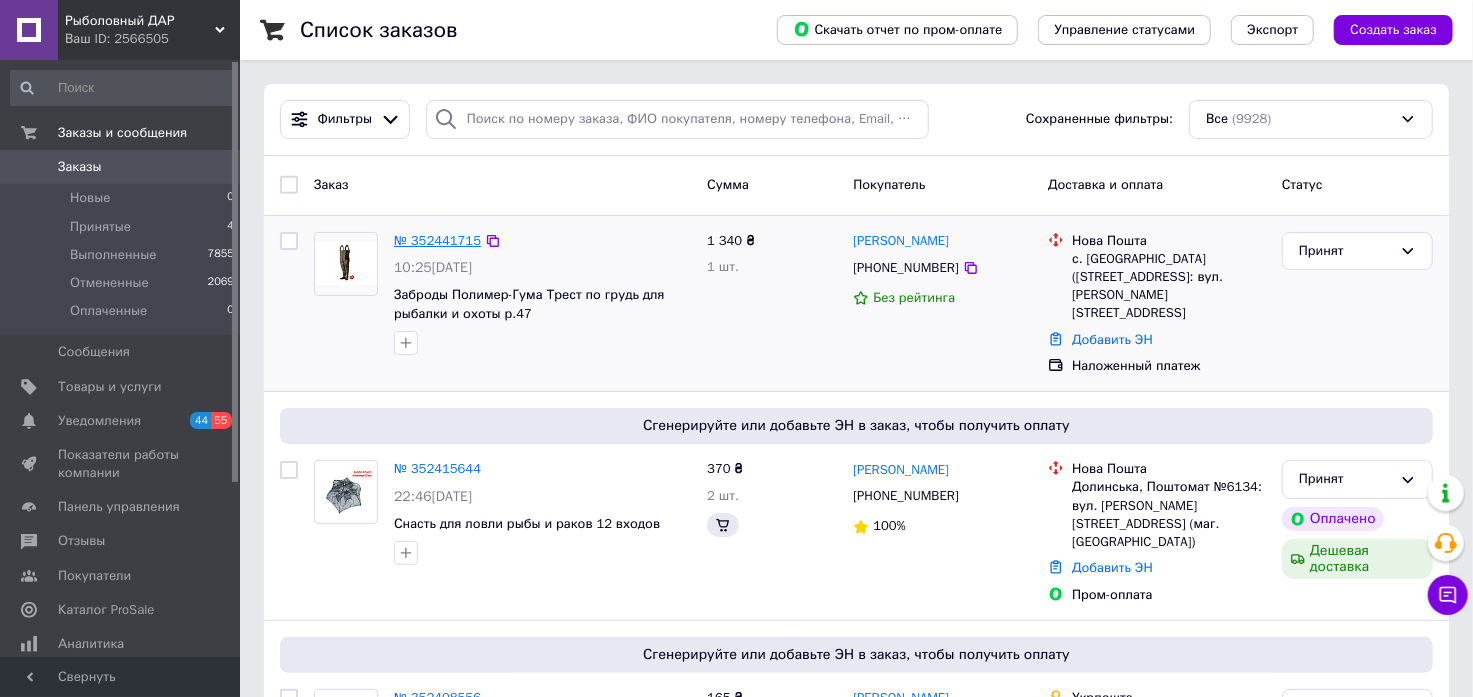 click on "№ 352441715" at bounding box center (437, 240) 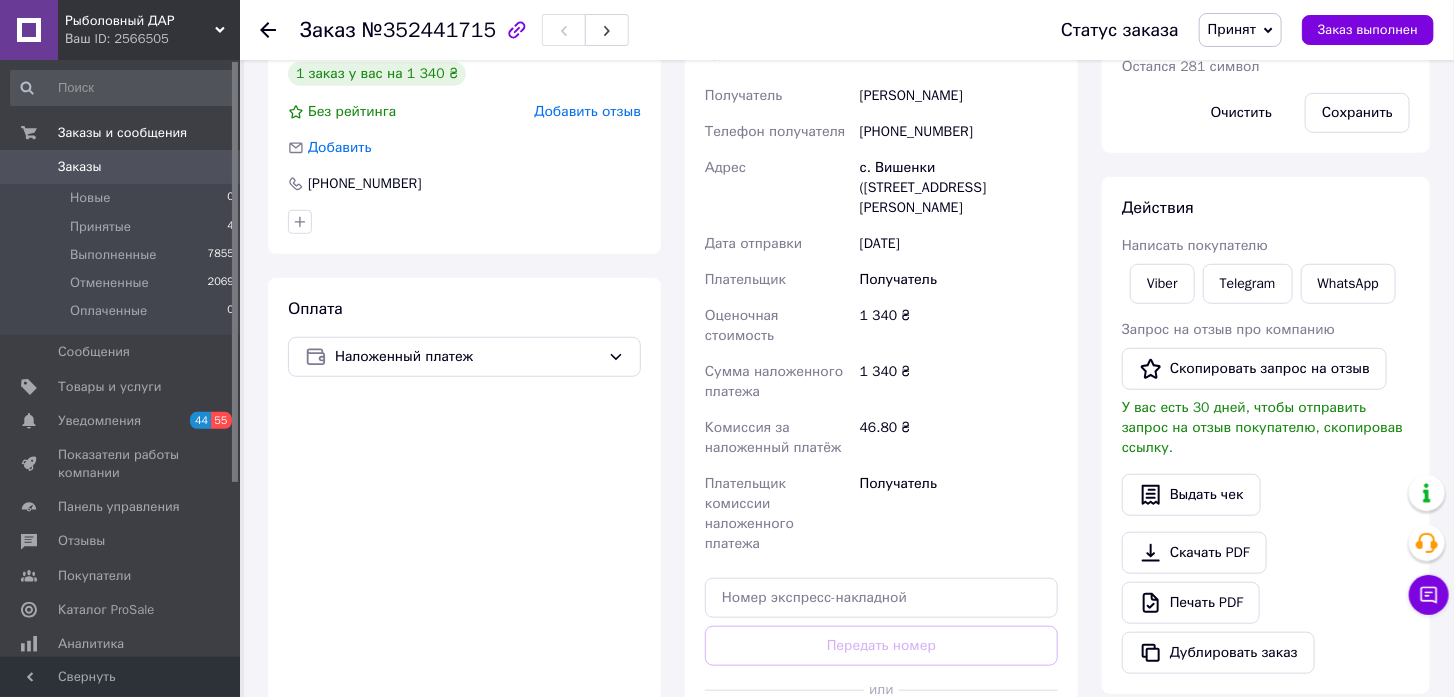 scroll, scrollTop: 111, scrollLeft: 0, axis: vertical 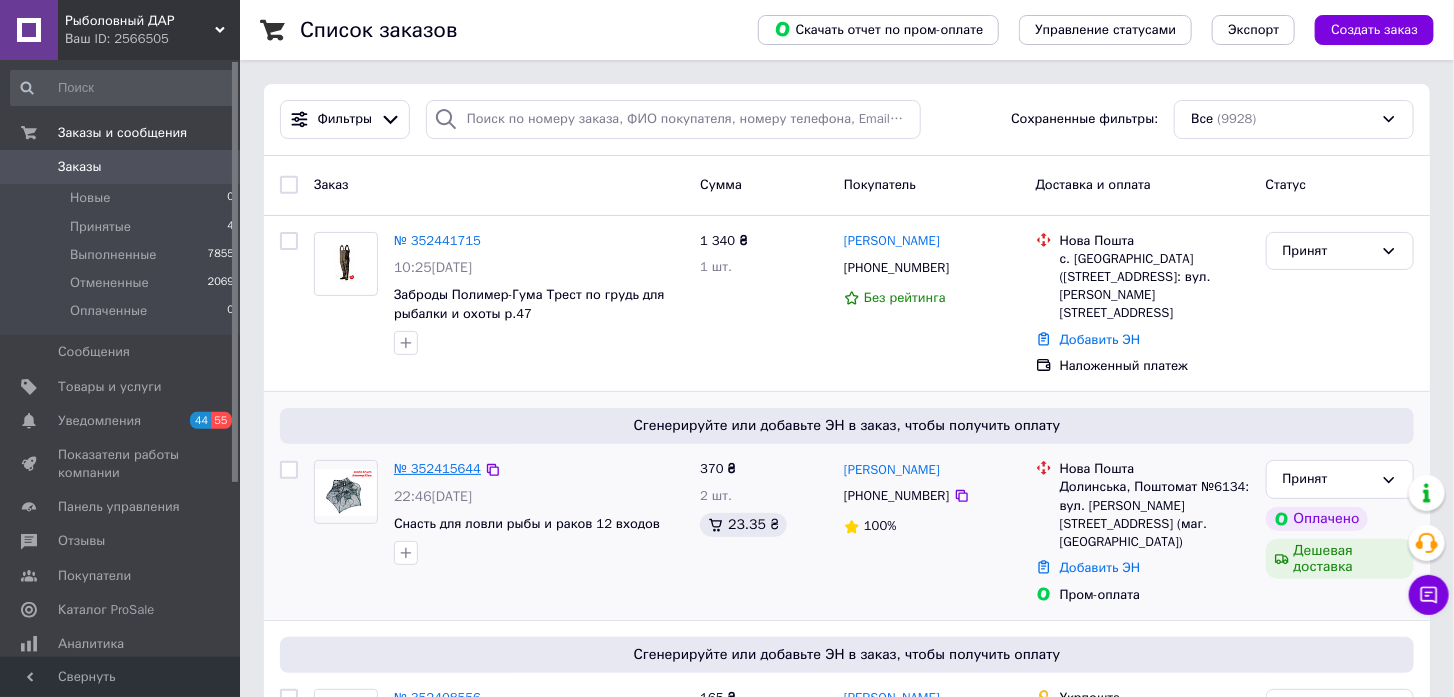 click on "№ 352415644" at bounding box center [437, 468] 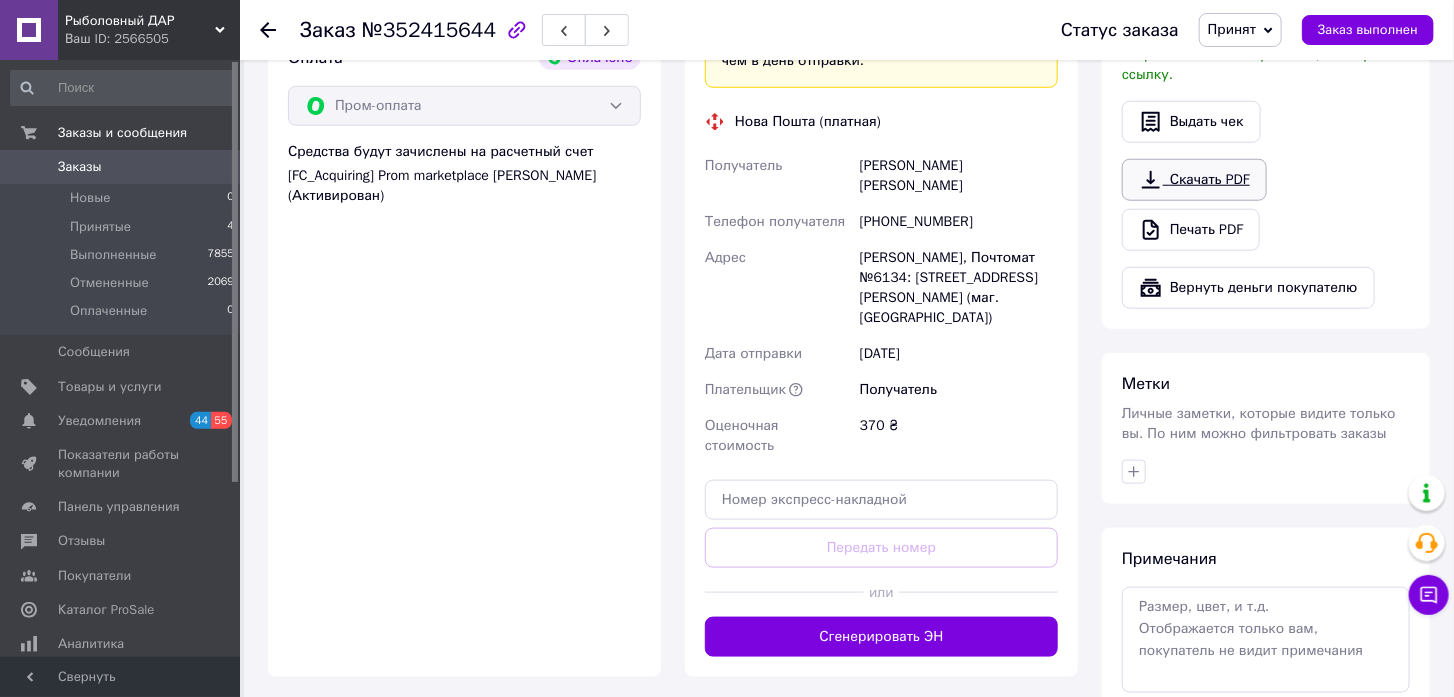 scroll, scrollTop: 934, scrollLeft: 0, axis: vertical 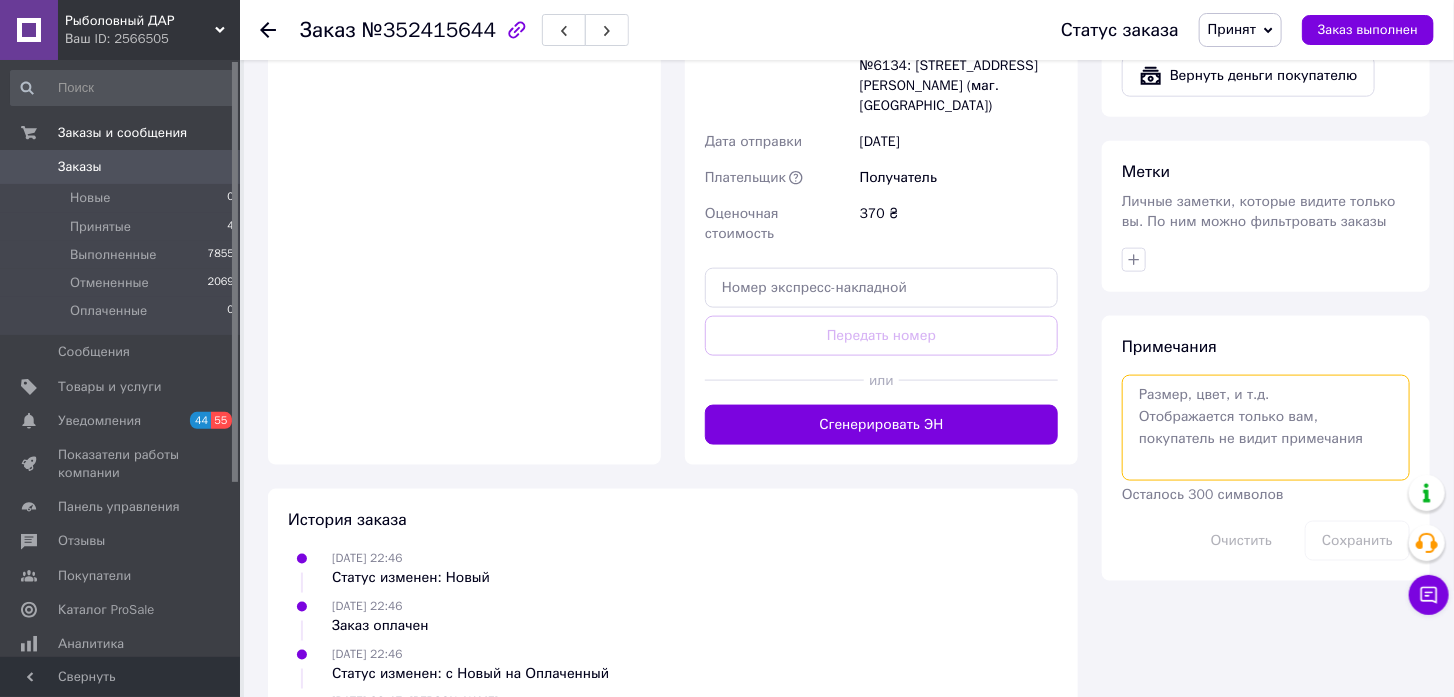 drag, startPoint x: 1211, startPoint y: 388, endPoint x: 1197, endPoint y: 392, distance: 14.56022 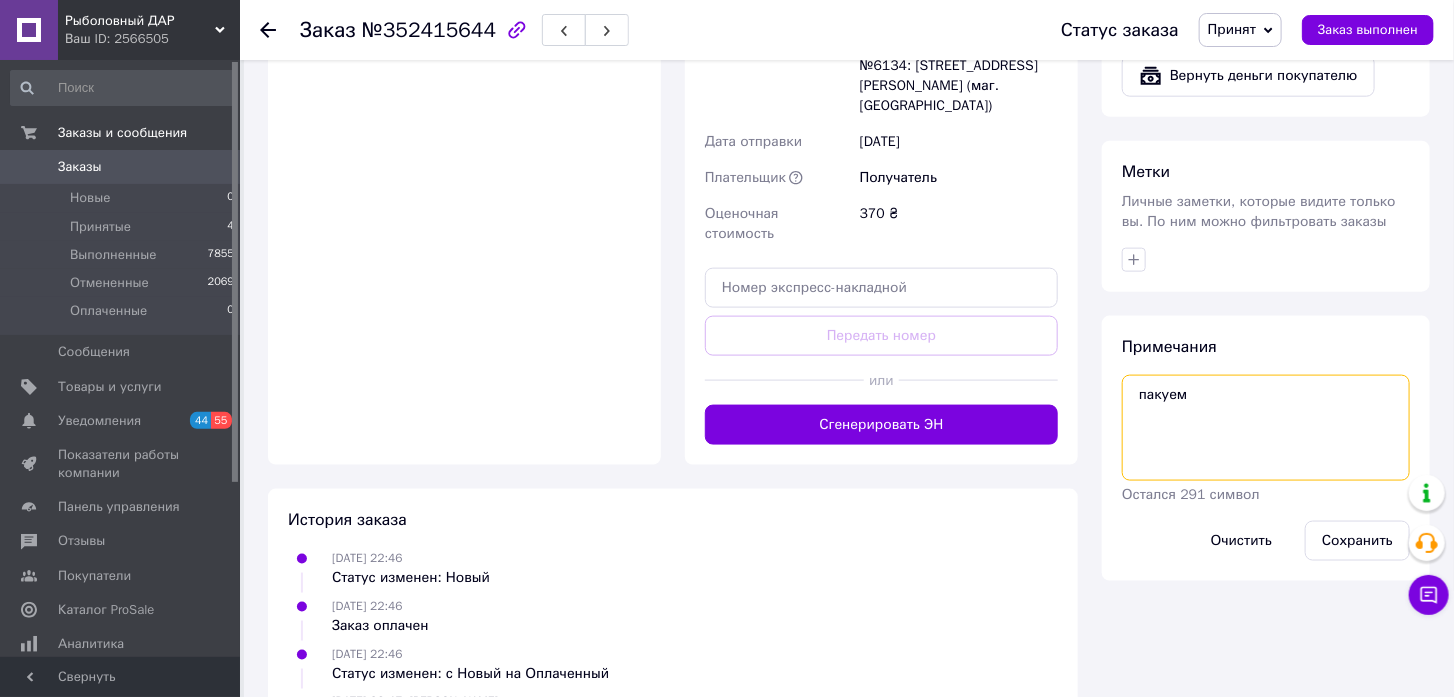 type on "пакуем" 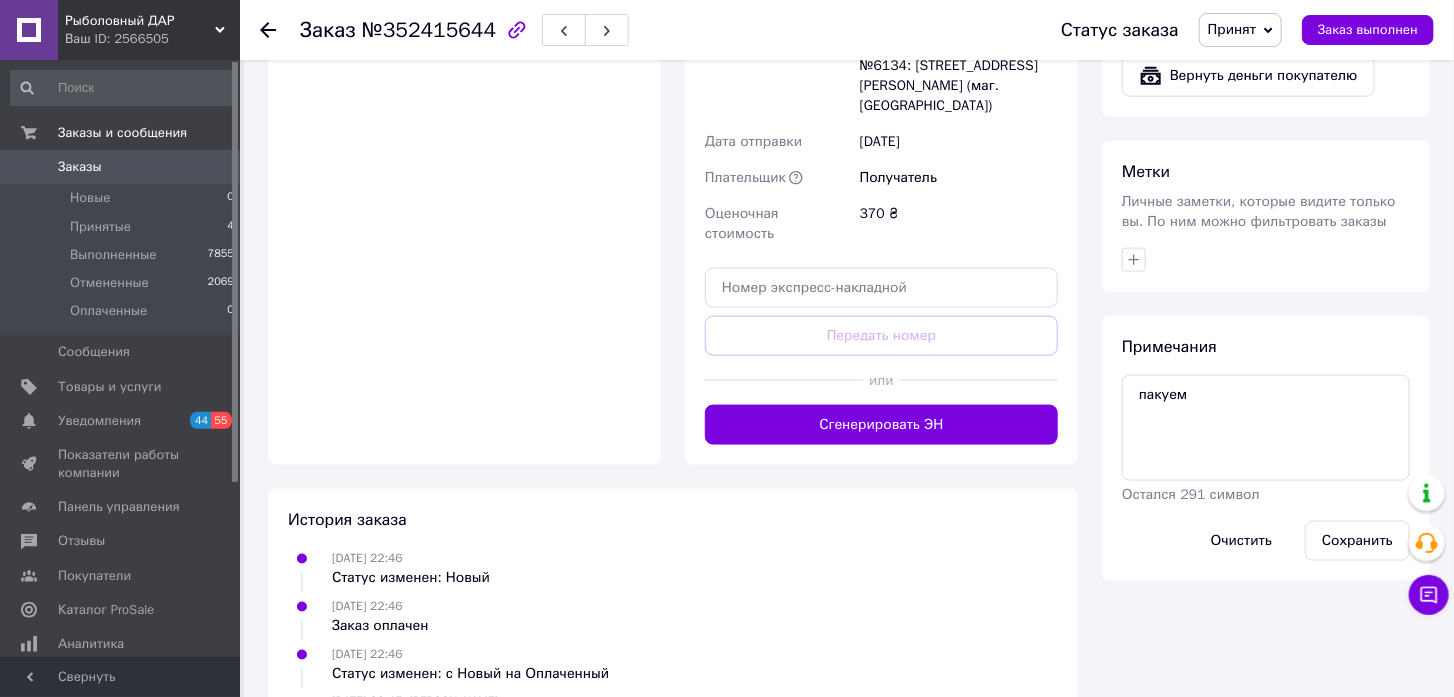 click on "История заказа" at bounding box center [673, 520] 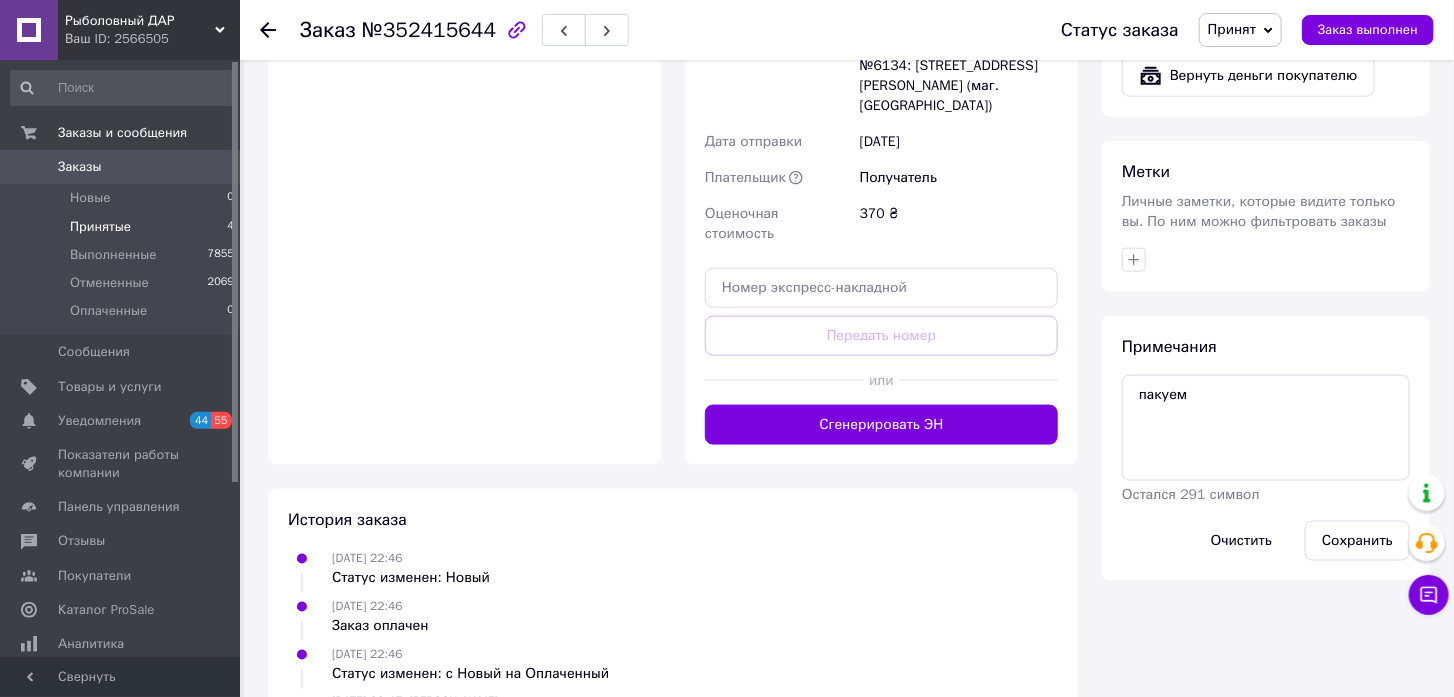 click on "Принятые" at bounding box center [100, 227] 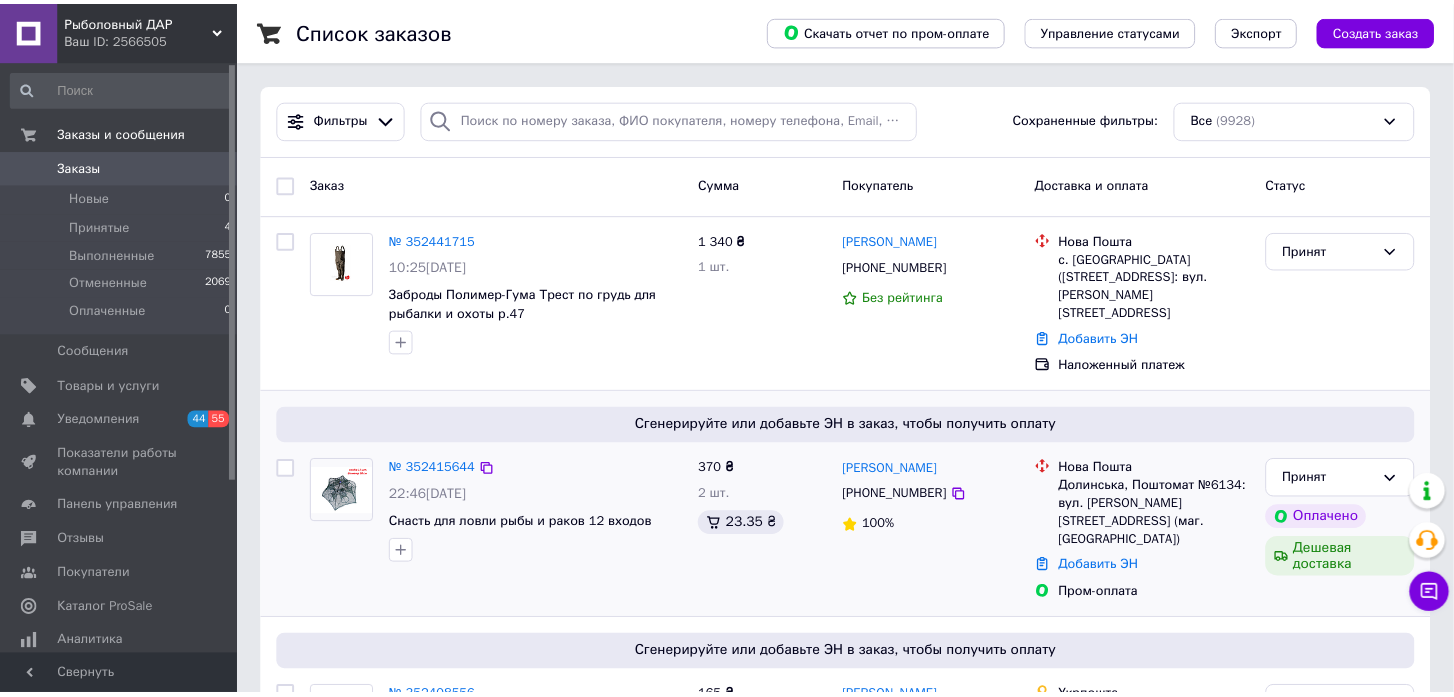scroll, scrollTop: 111, scrollLeft: 0, axis: vertical 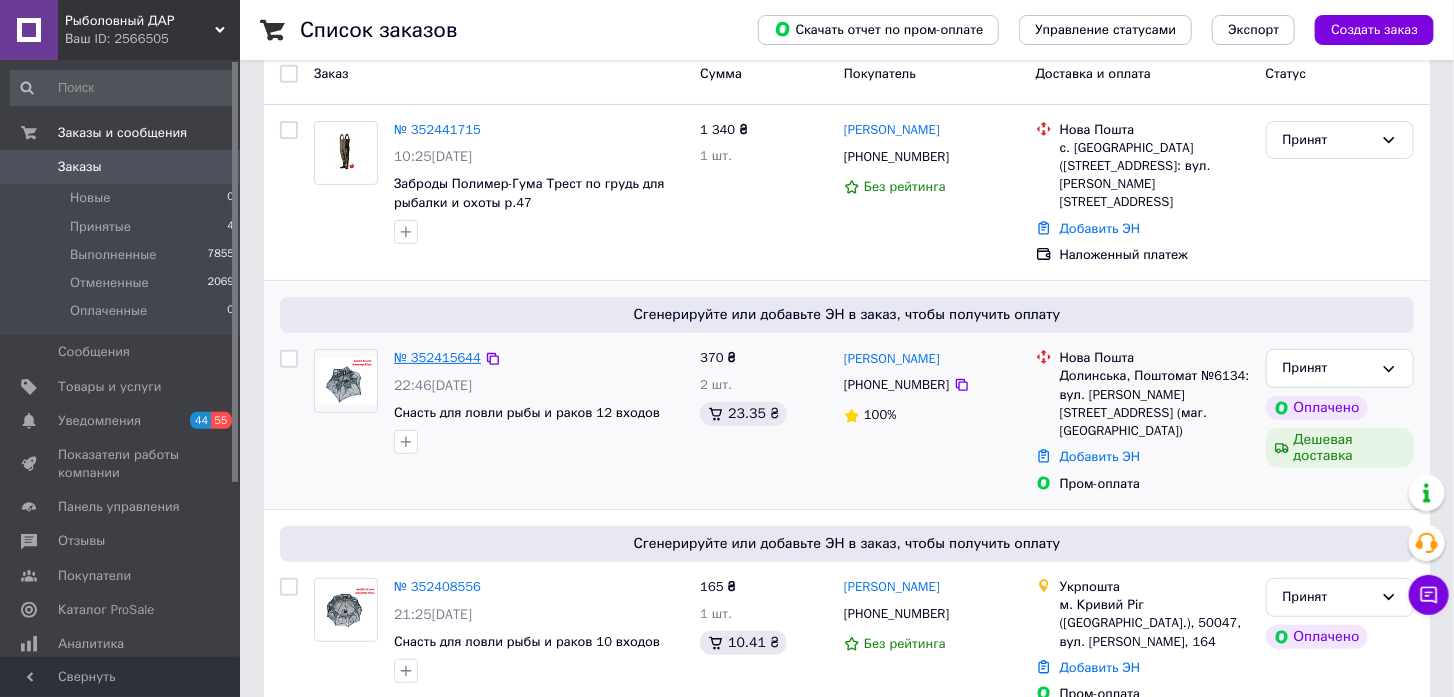 click on "№ 352415644" at bounding box center (437, 357) 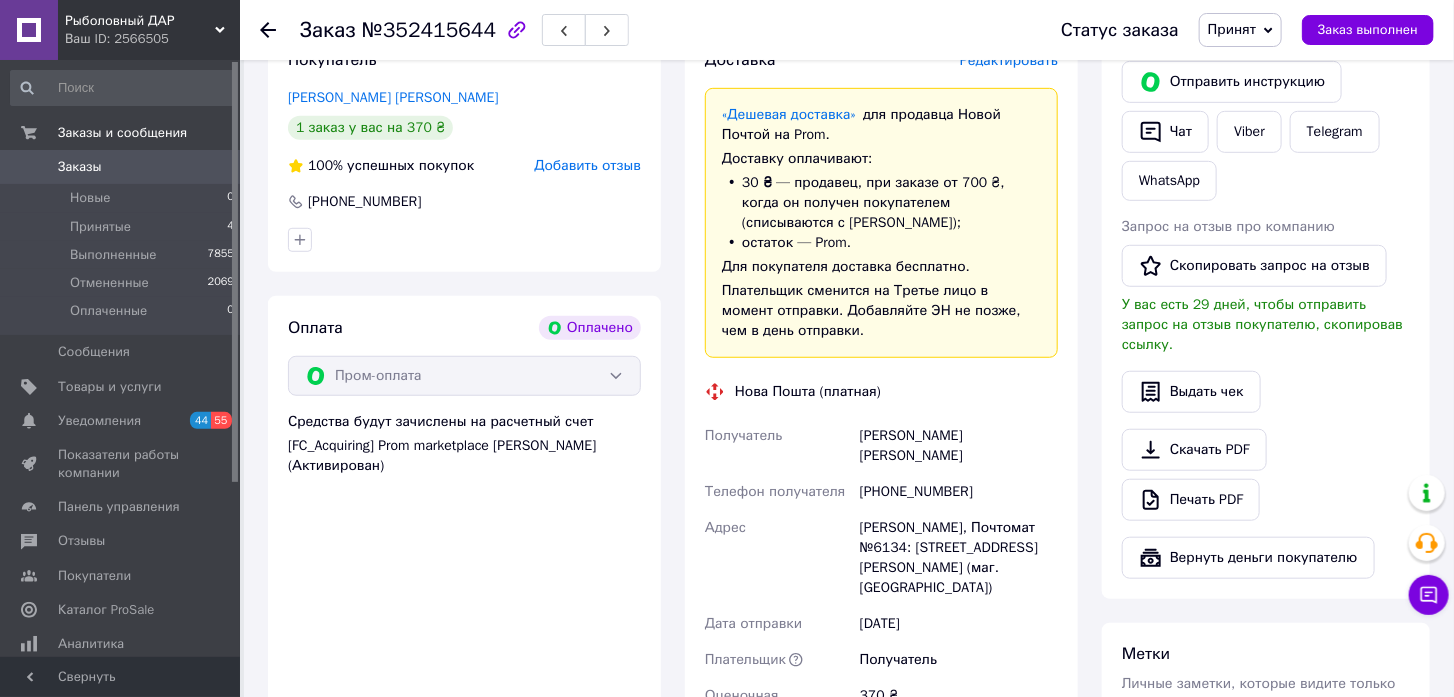 scroll, scrollTop: 888, scrollLeft: 0, axis: vertical 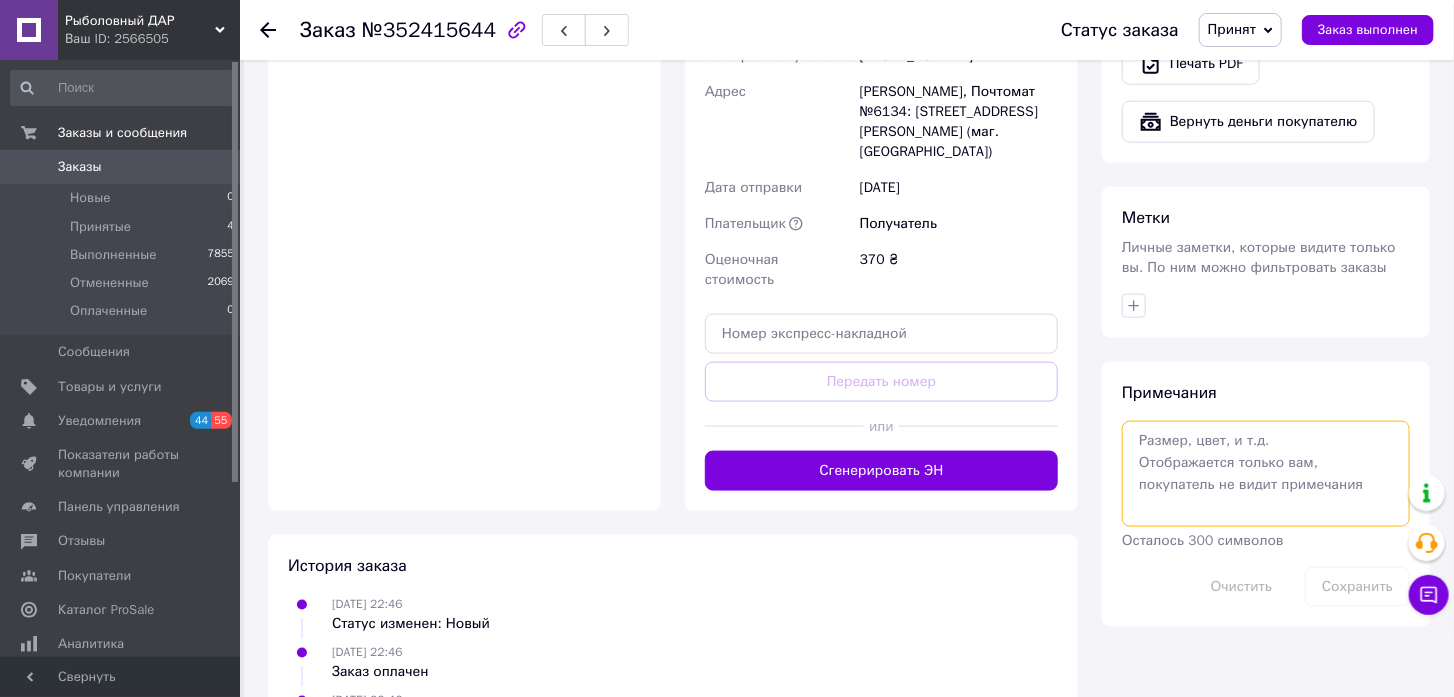 click at bounding box center [1266, 474] 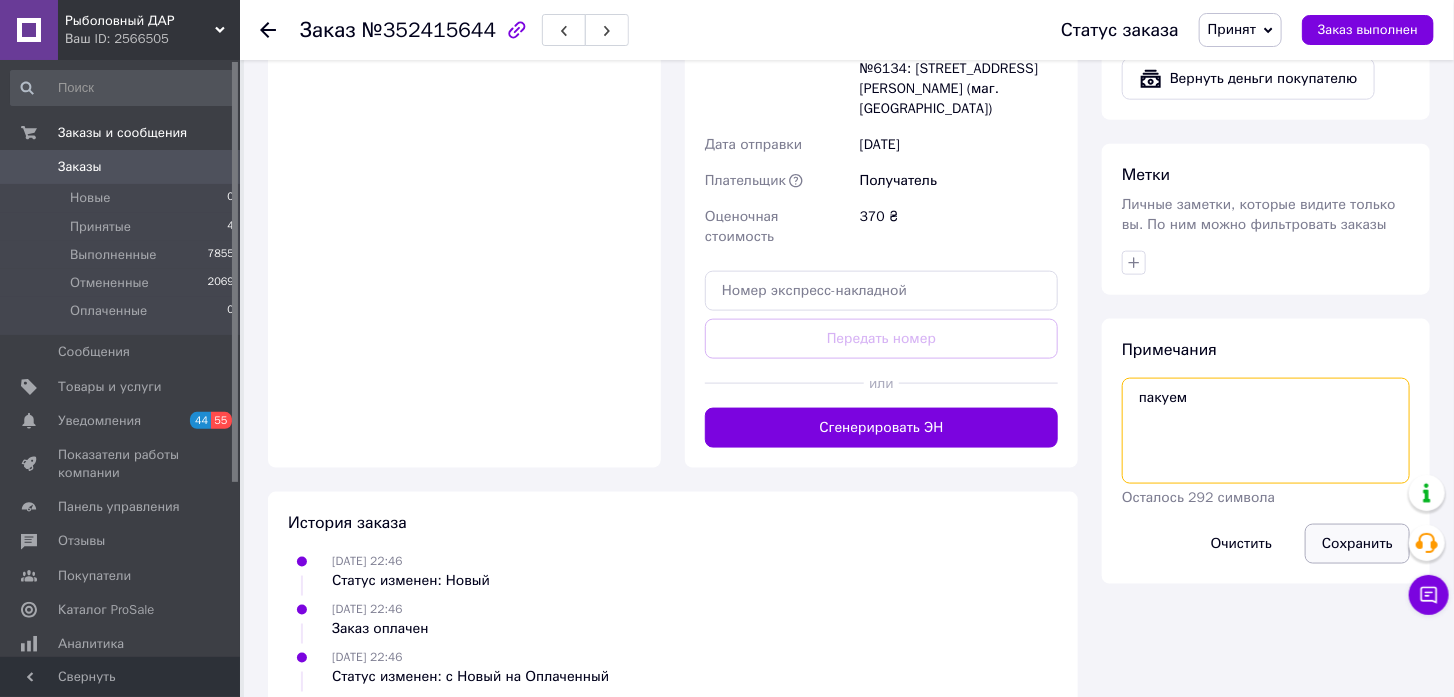 scroll, scrollTop: 934, scrollLeft: 0, axis: vertical 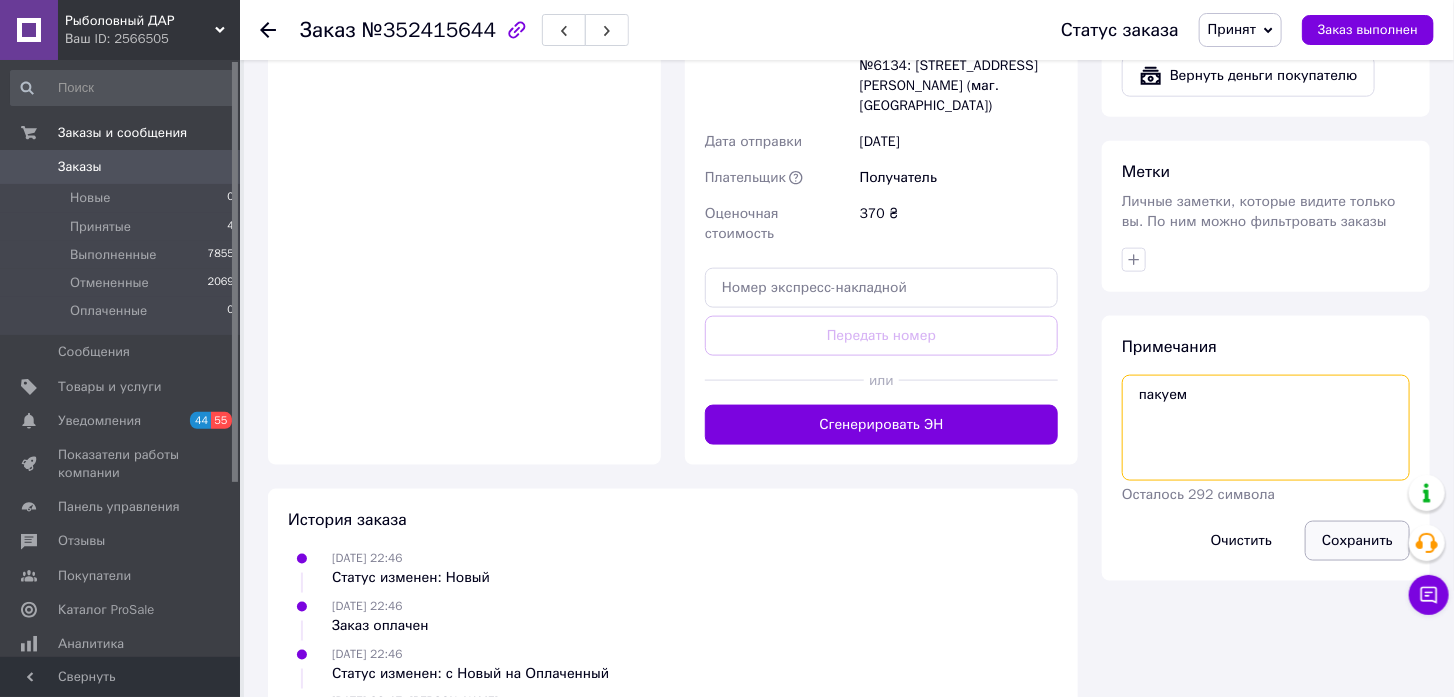 type on "пакуем" 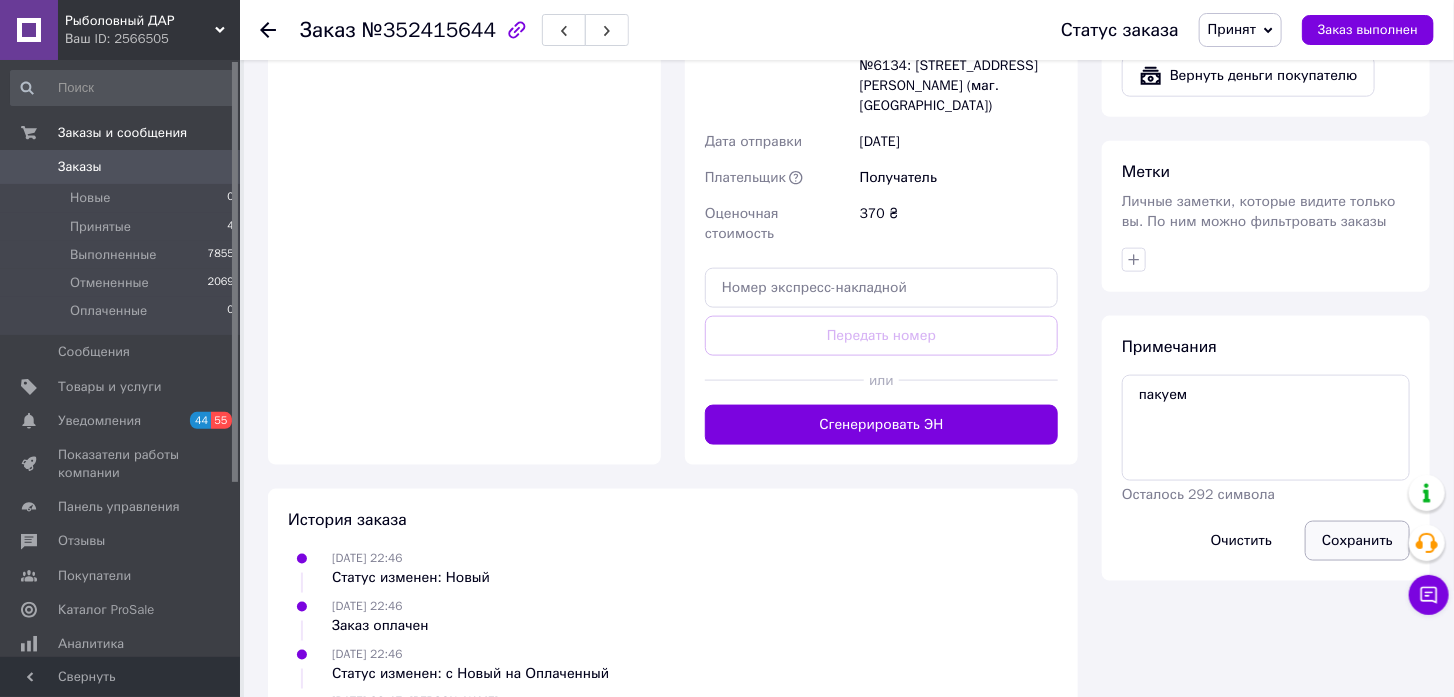 click on "Сохранить" at bounding box center [1357, 541] 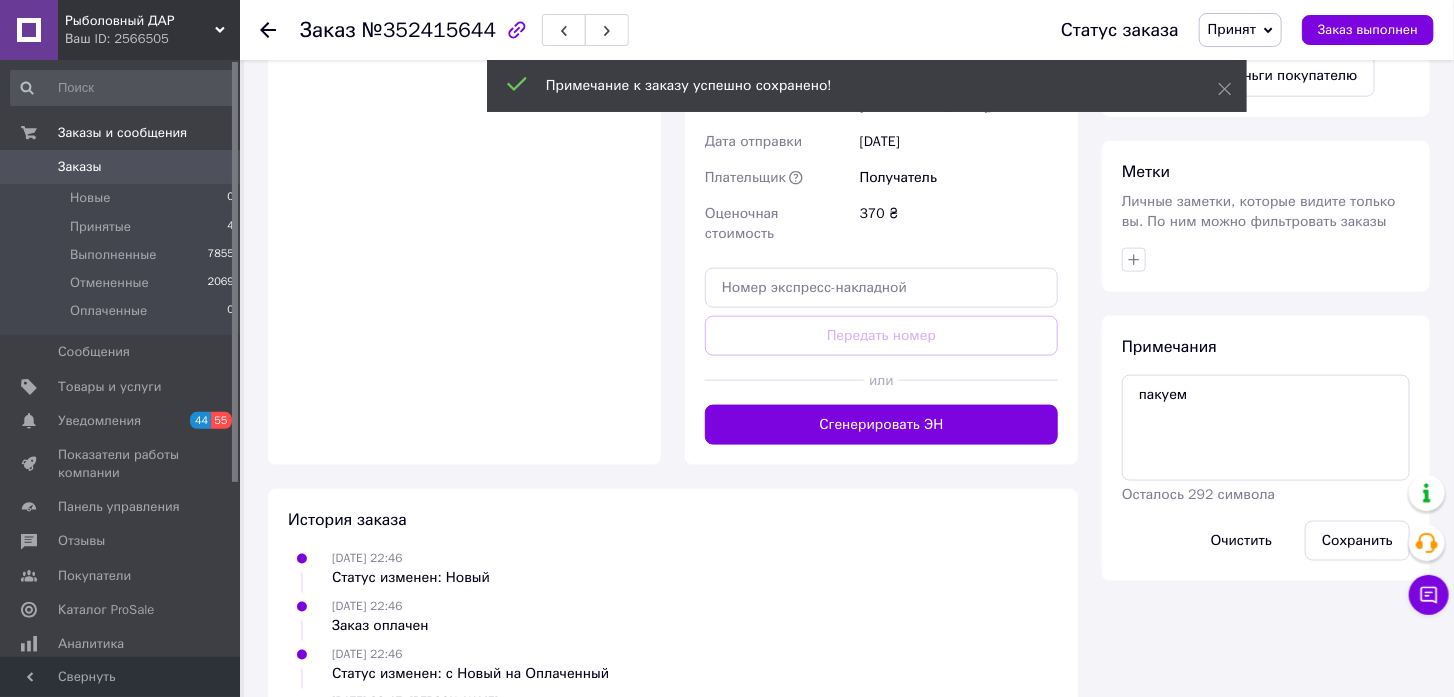 click on "Заказ №352415644 Статус заказа Принят Выполнен Отменен Оплаченный Заказ выполнен" at bounding box center (847, 30) 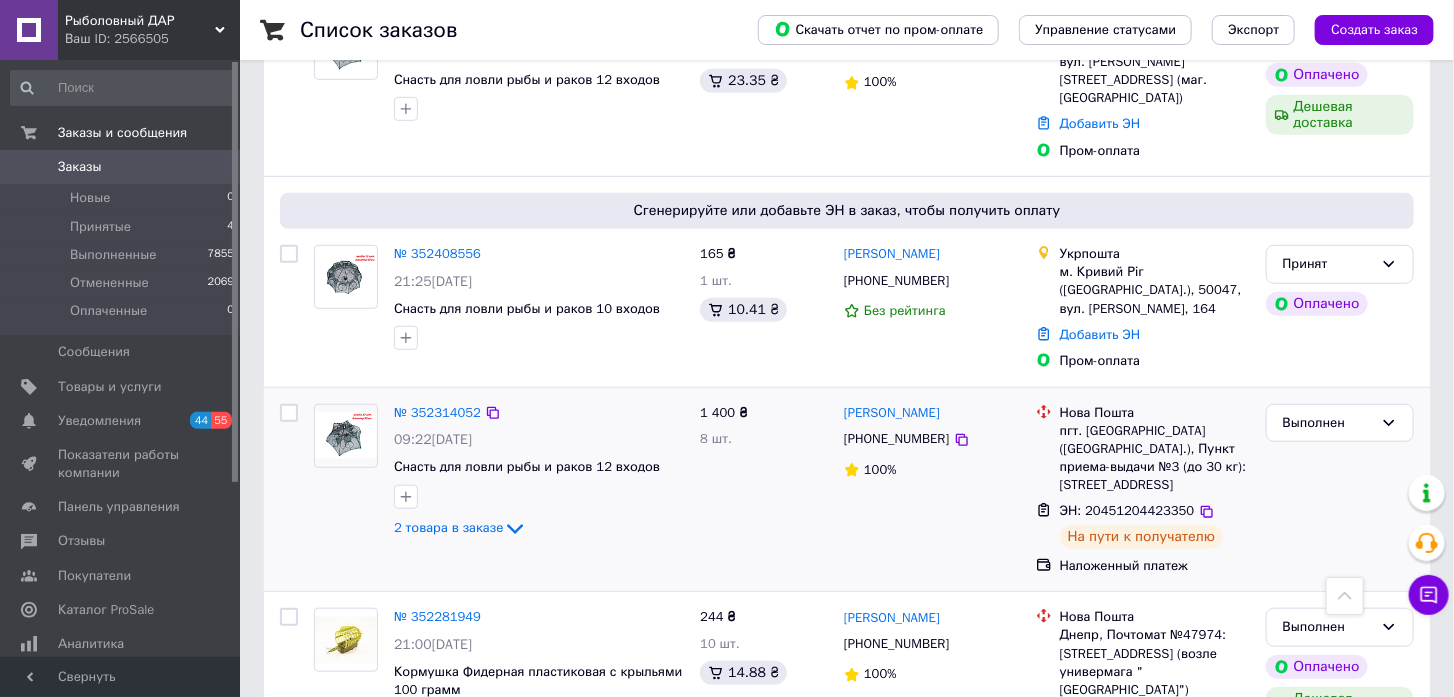 scroll, scrollTop: 333, scrollLeft: 0, axis: vertical 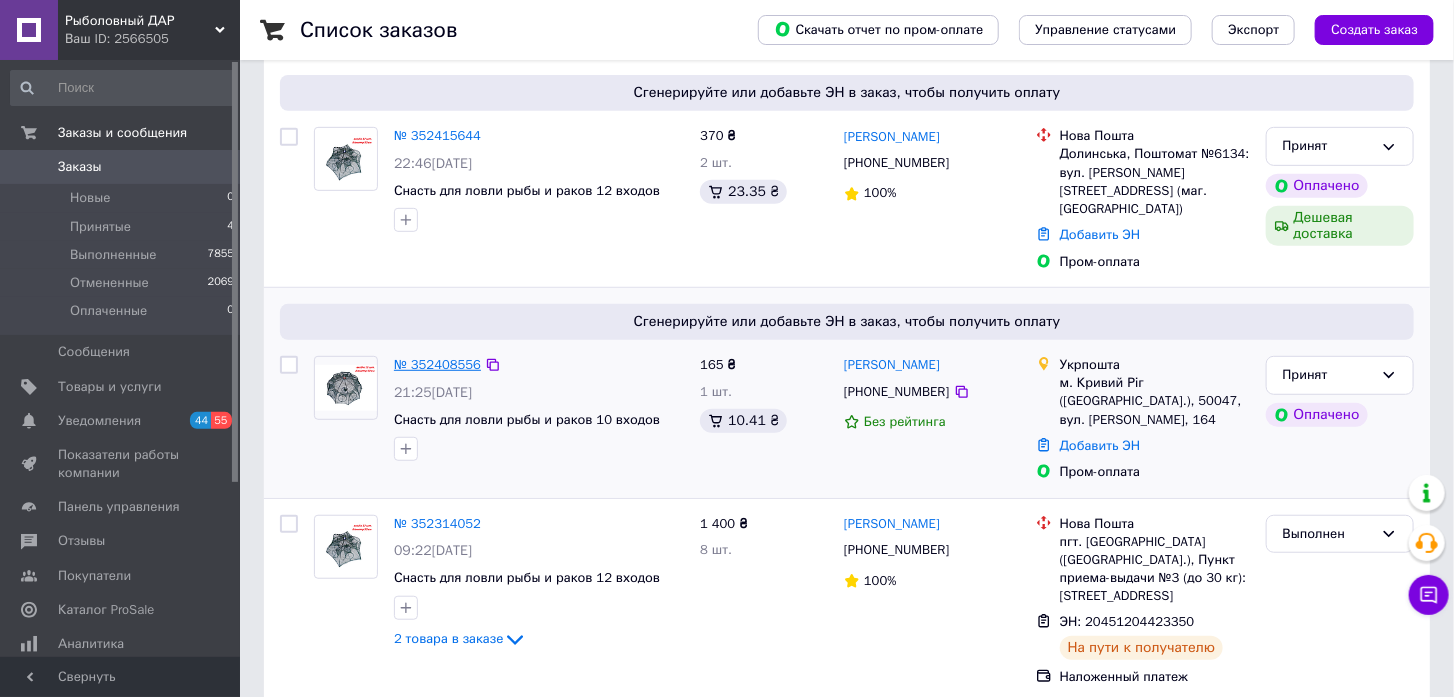 click on "№ 352408556" at bounding box center [437, 364] 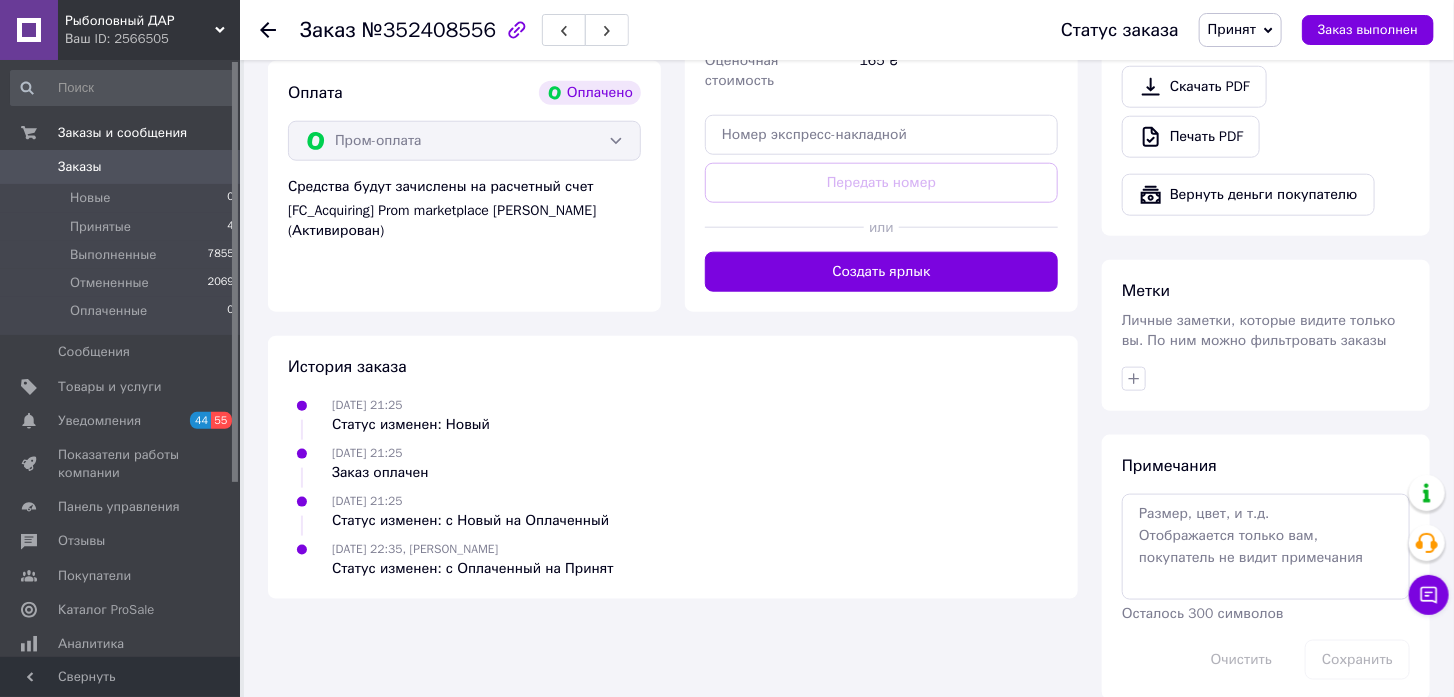 scroll, scrollTop: 824, scrollLeft: 0, axis: vertical 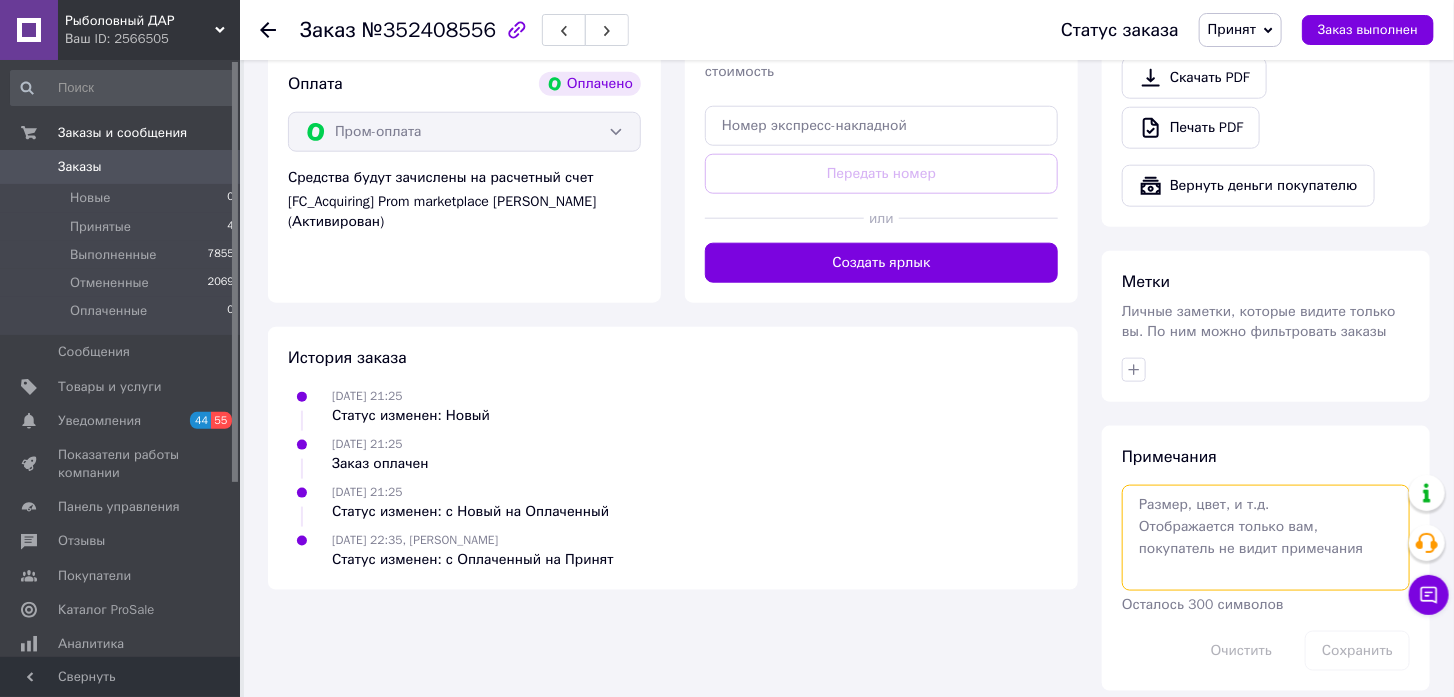 click at bounding box center [1266, 538] 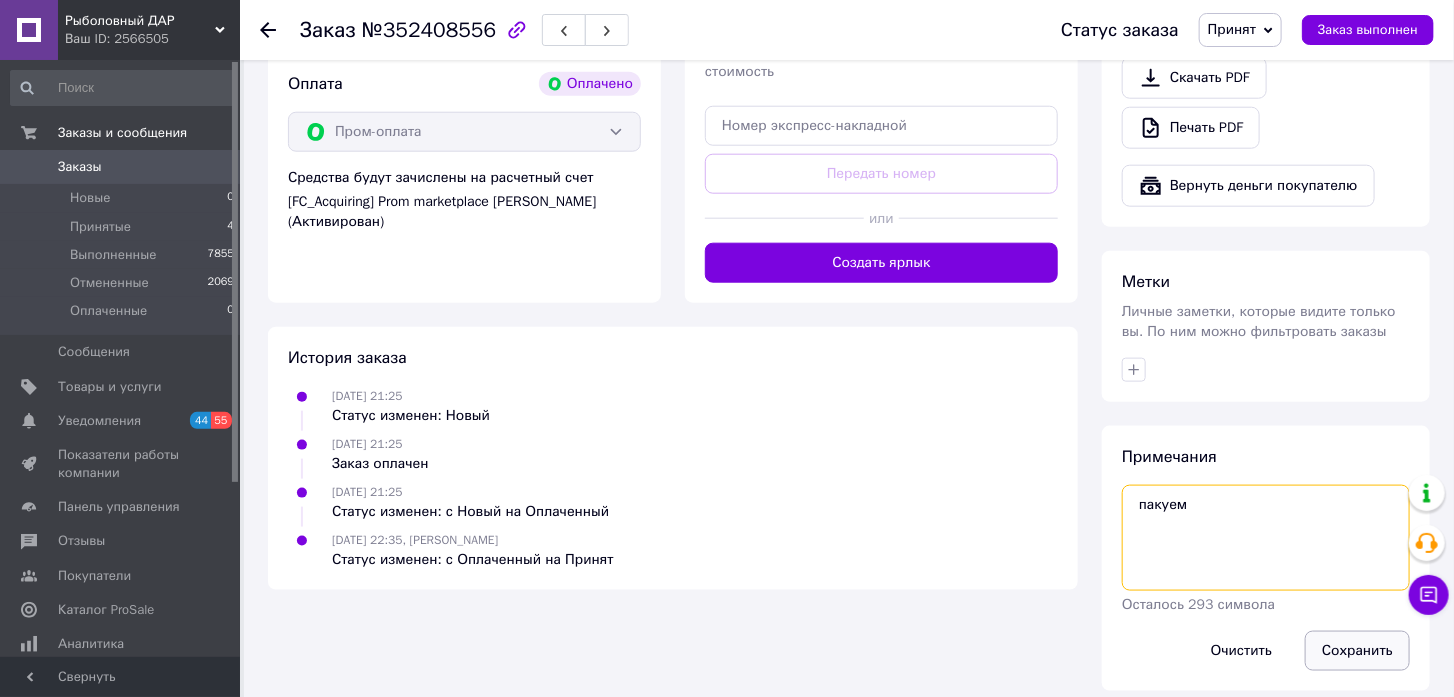type on "пакуем" 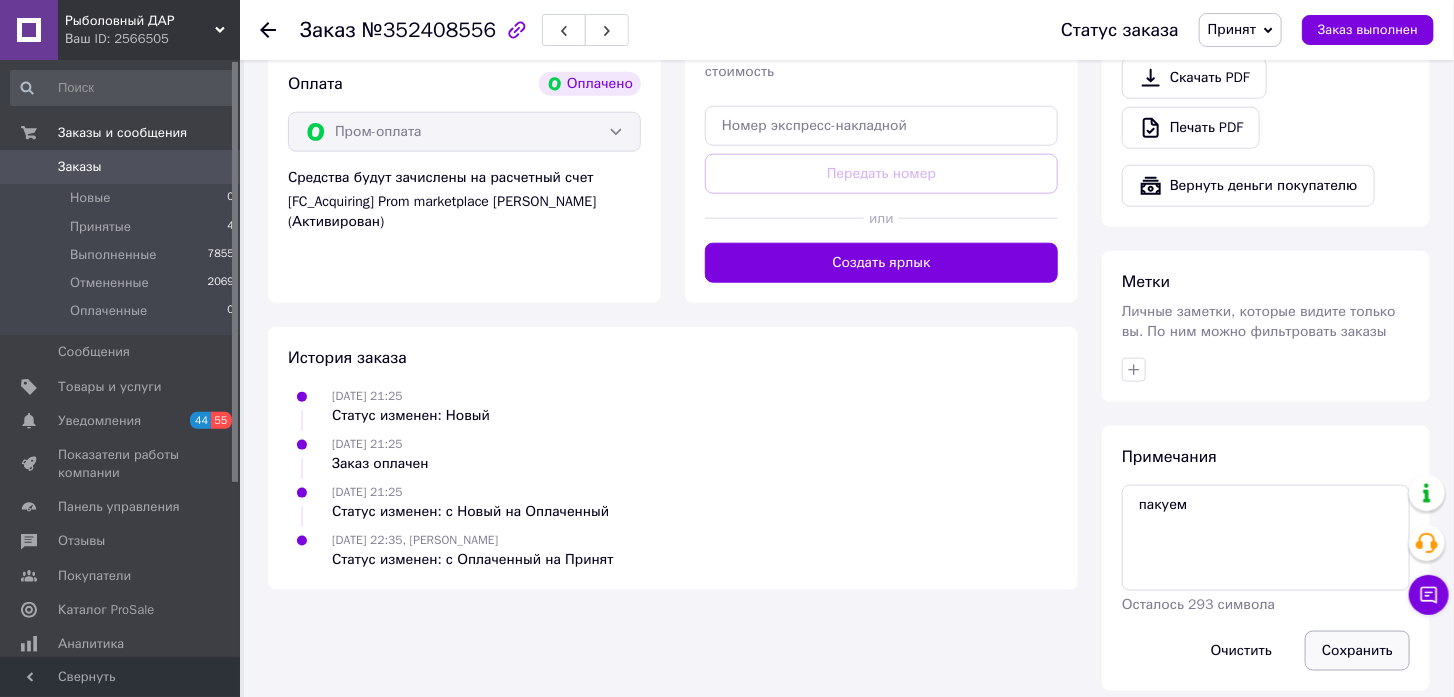 click on "Сохранить" at bounding box center [1357, 651] 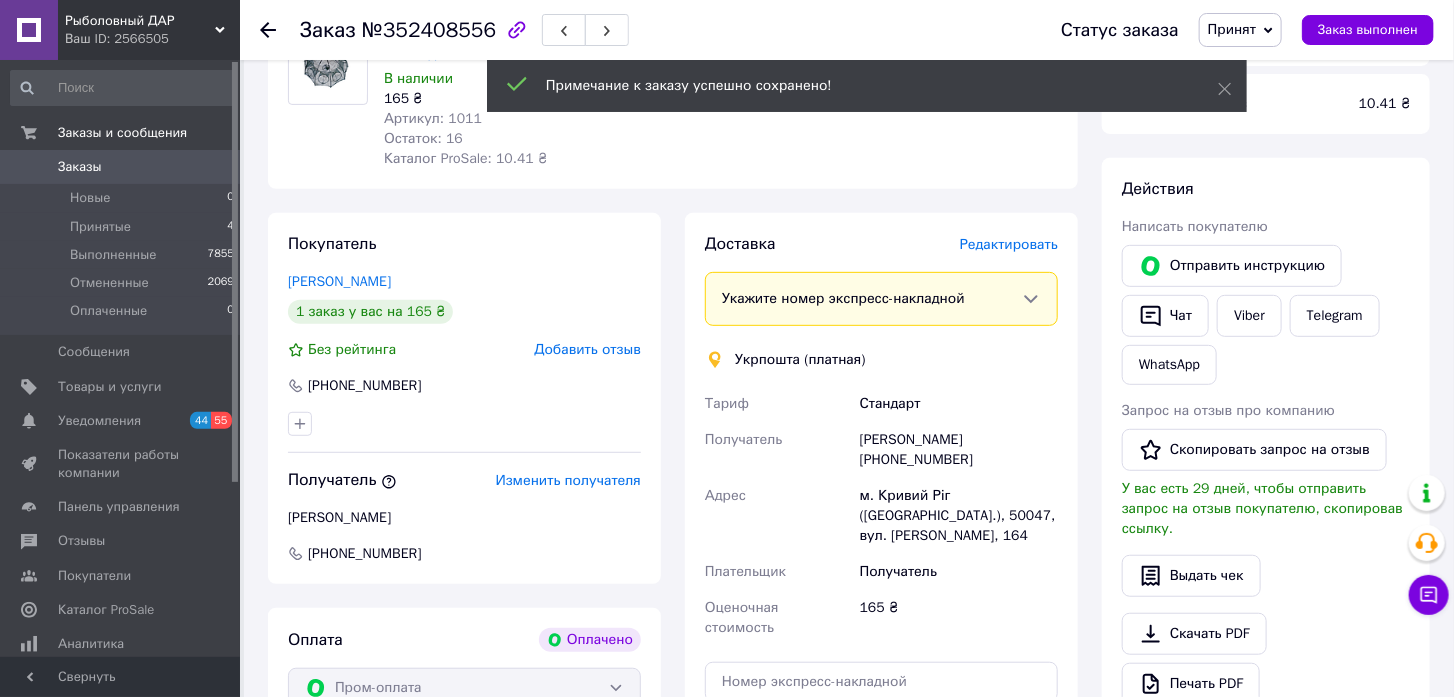 scroll, scrollTop: 0, scrollLeft: 0, axis: both 